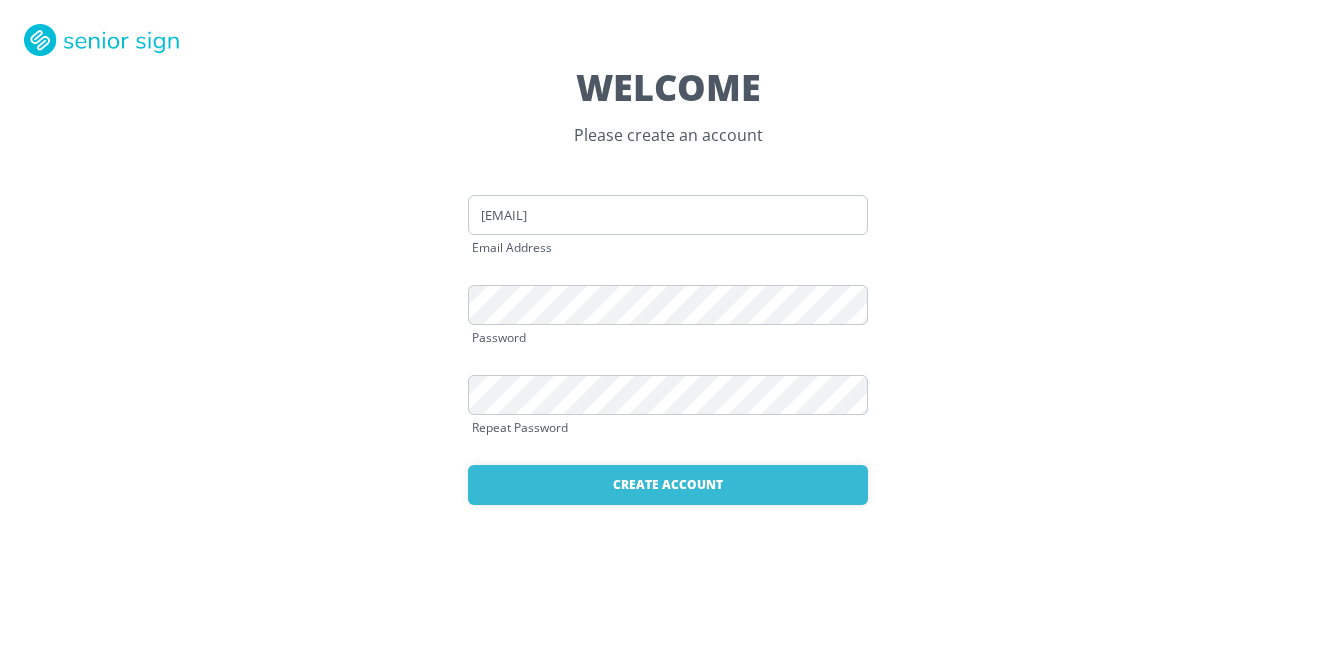 scroll, scrollTop: 0, scrollLeft: 0, axis: both 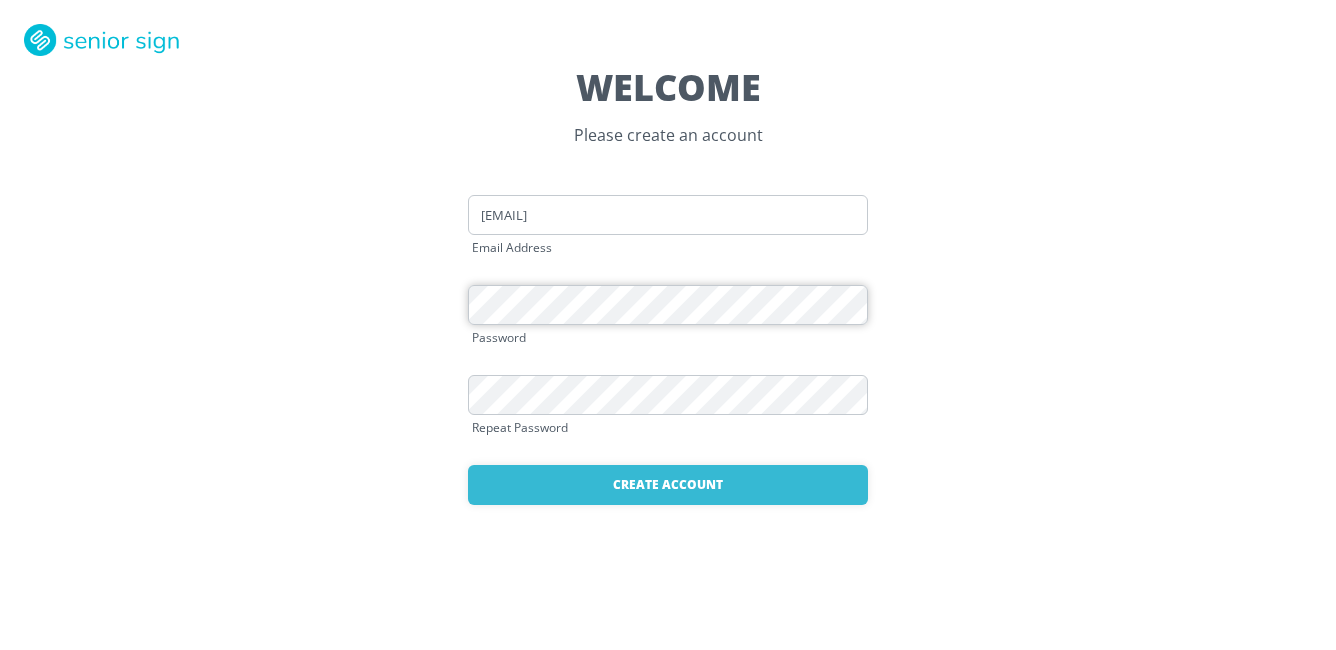 click on "WELCOME Please create an account [EMAIL] Email Address Password Repeat Password Create Account Already have an account?  Login here" at bounding box center [668, 325] 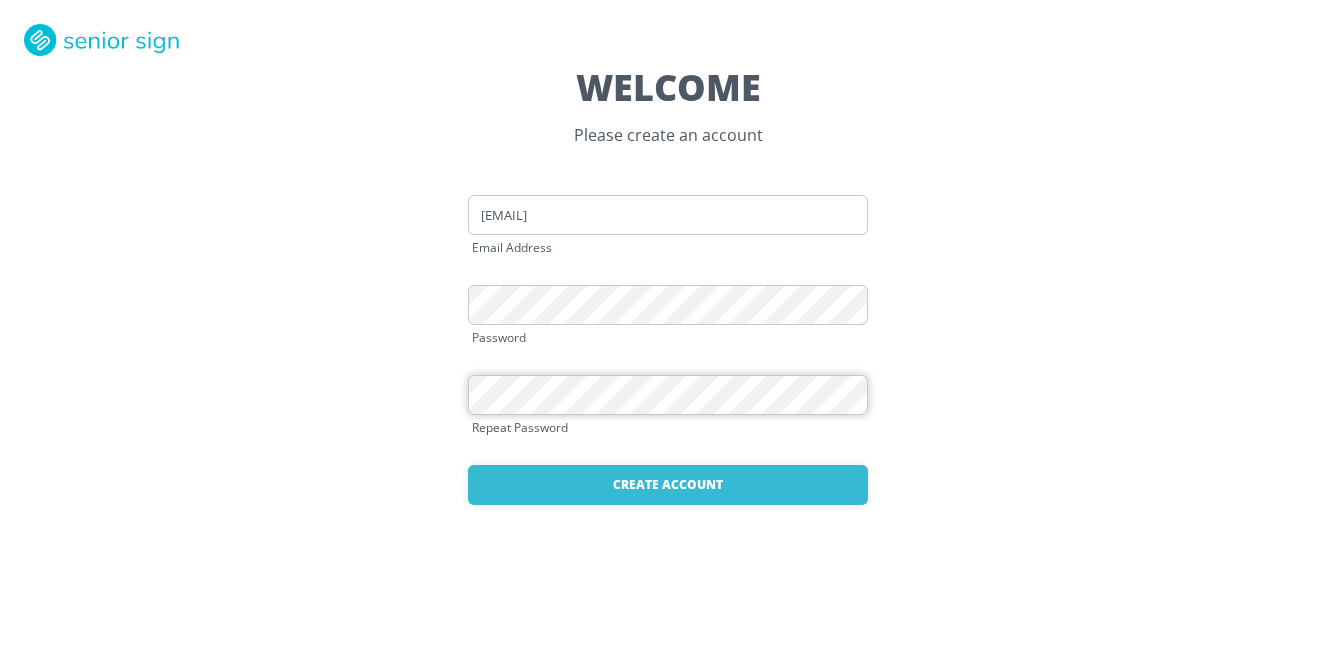 click on "WELCOME Please create an account [EMAIL] Email Address Password Repeat Password Create Account Already have an account?  Login here" at bounding box center (668, 325) 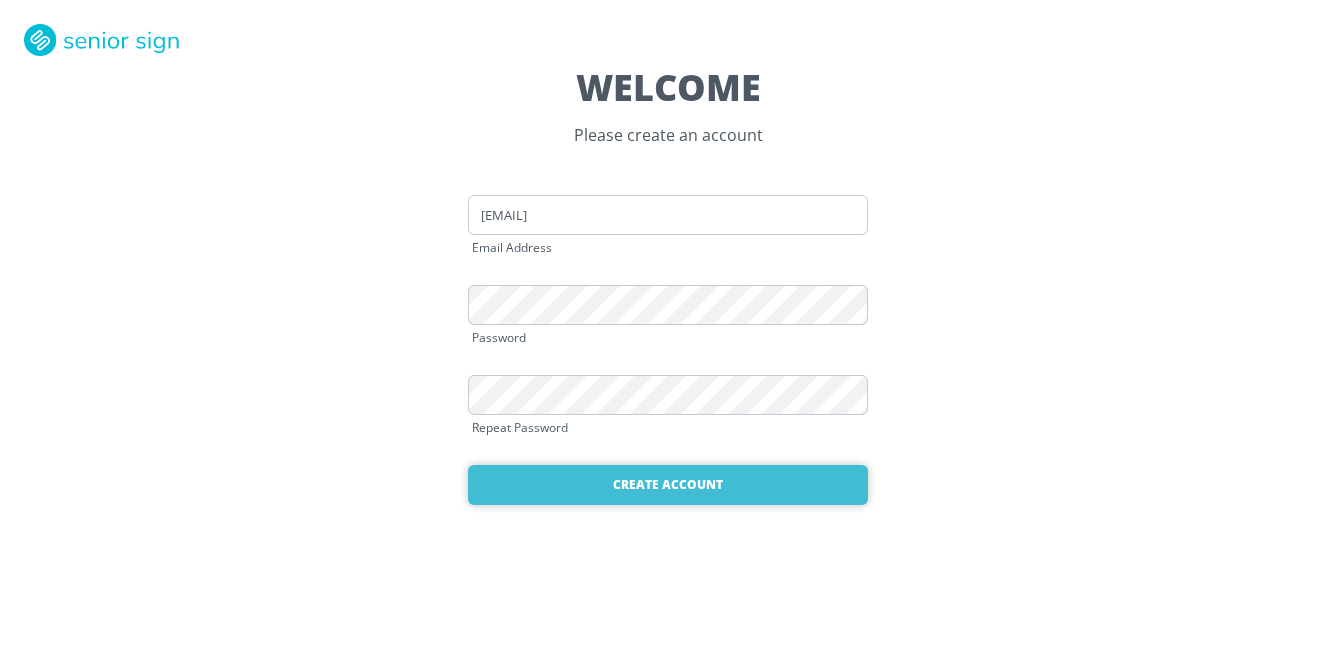 click on "Create Account" at bounding box center [668, 485] 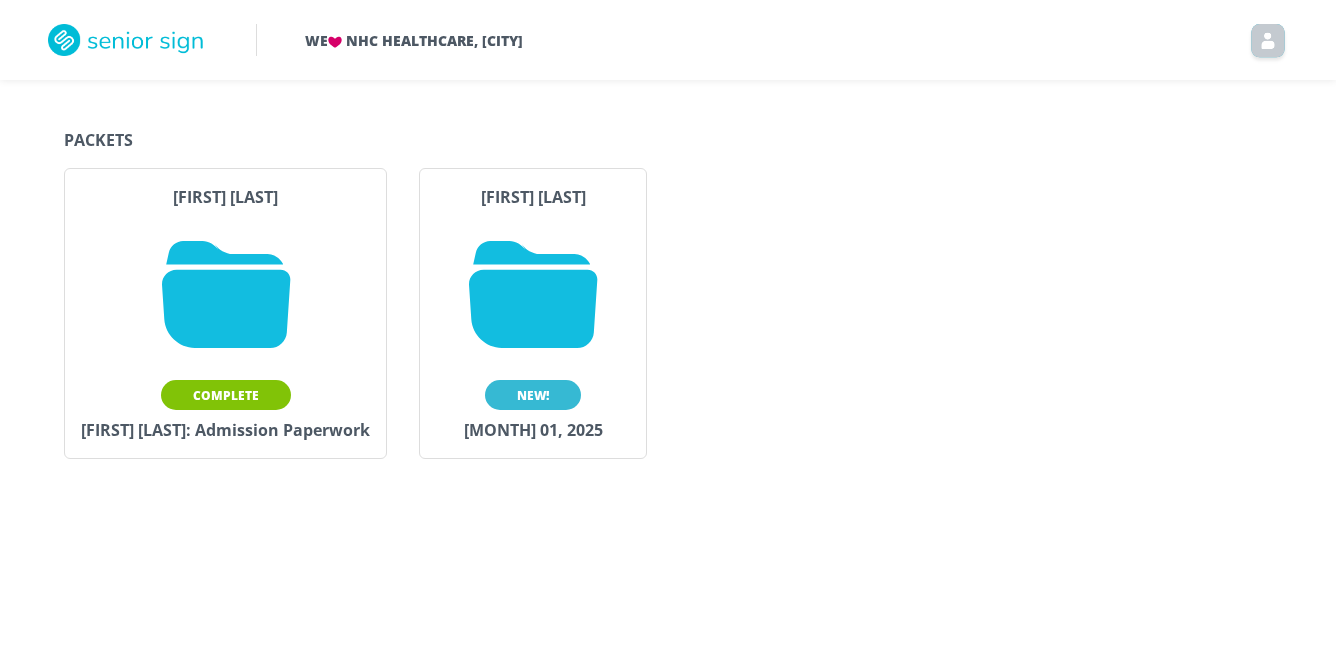 click on "New!" at bounding box center (533, 395) 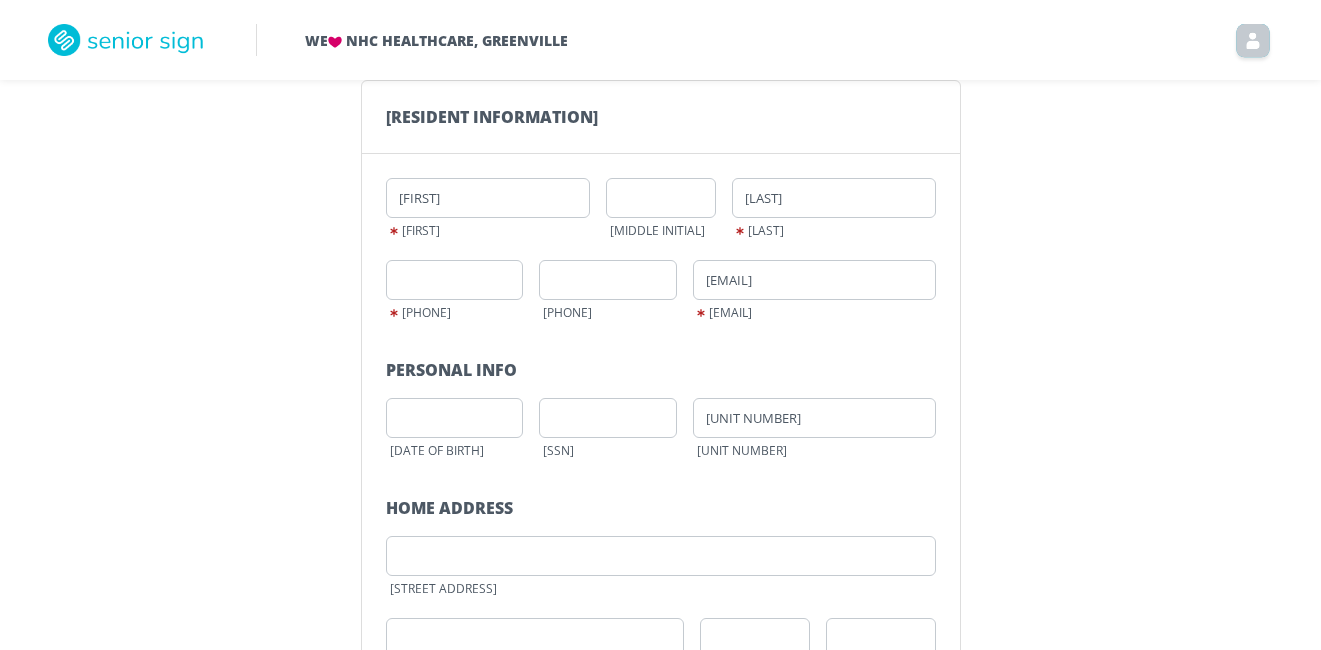 scroll, scrollTop: 163, scrollLeft: 0, axis: vertical 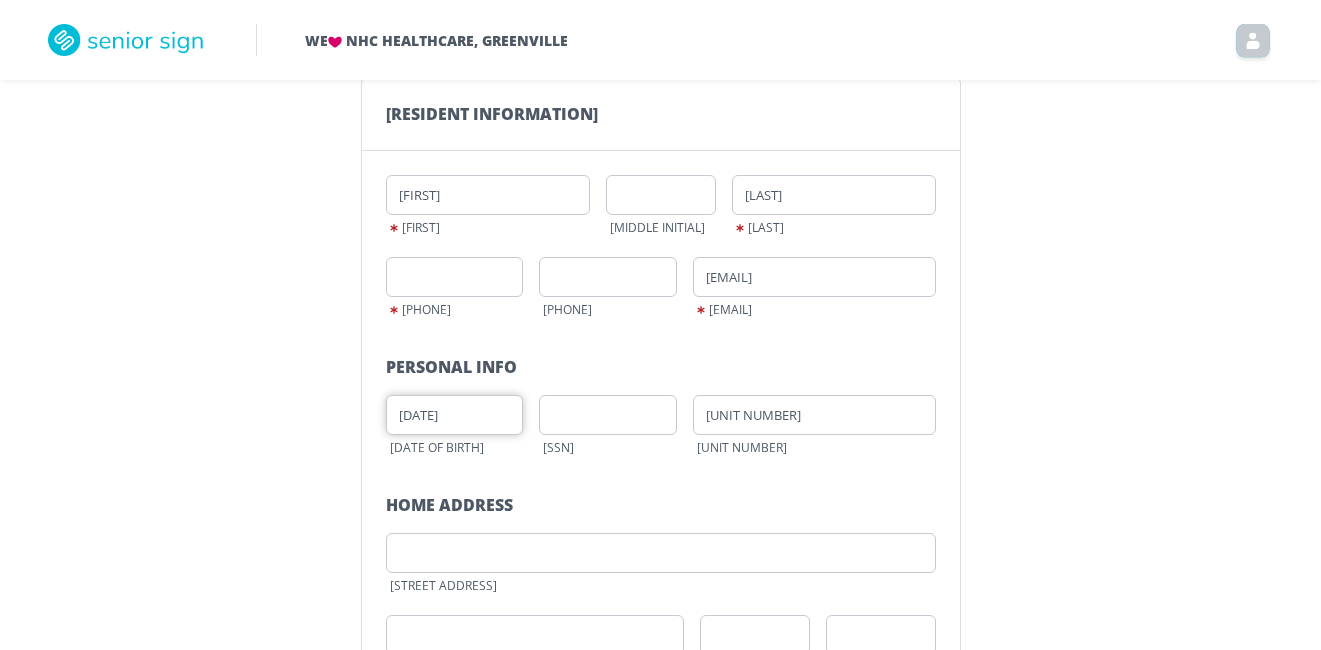click on "[DATE]" at bounding box center [455, 415] 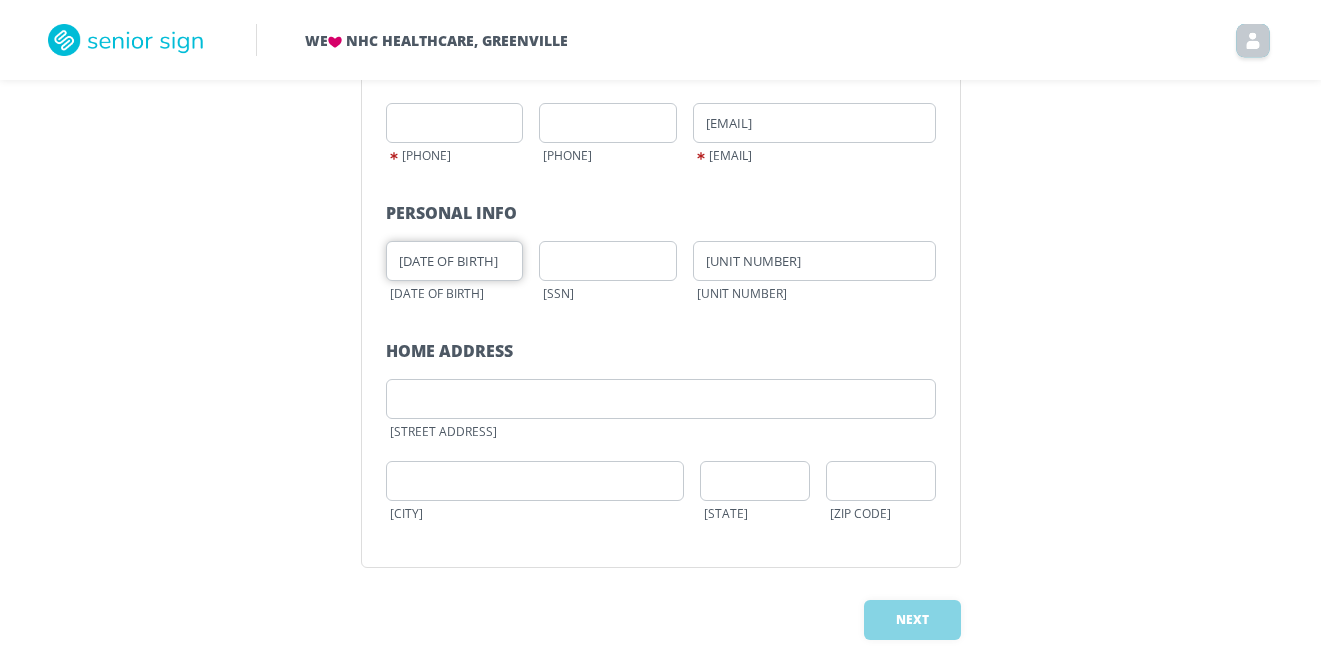 scroll, scrollTop: 355, scrollLeft: 0, axis: vertical 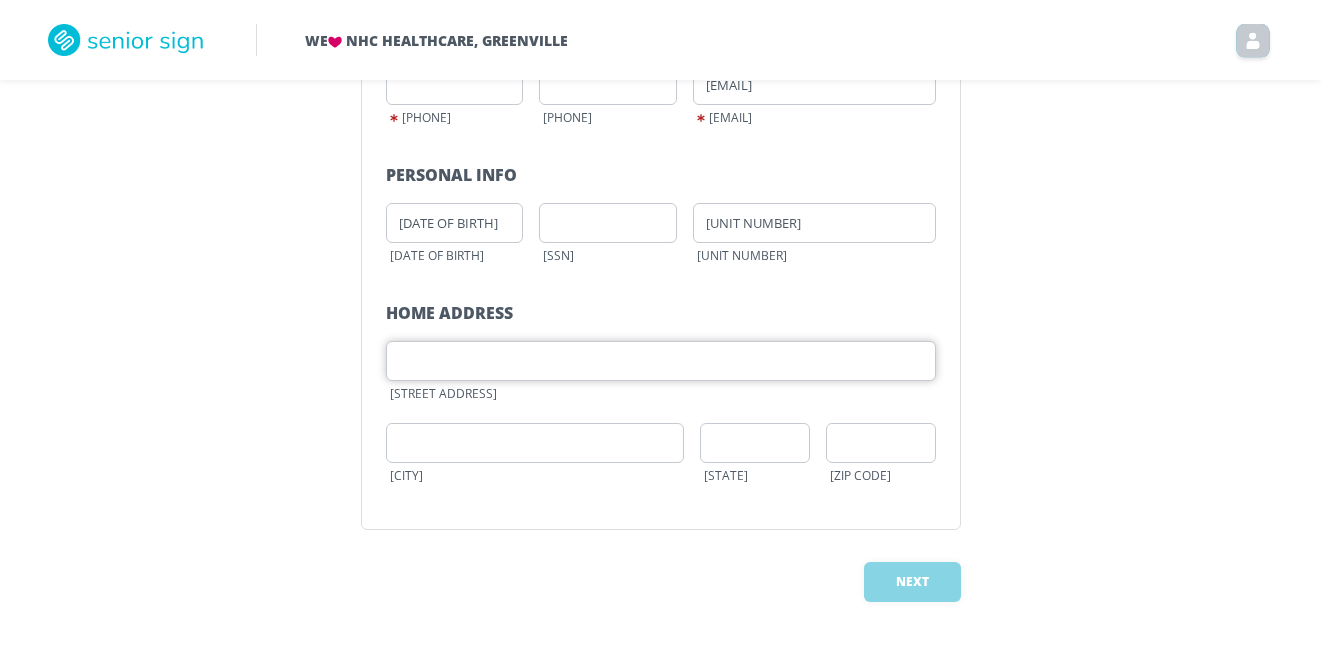 click at bounding box center [661, 361] 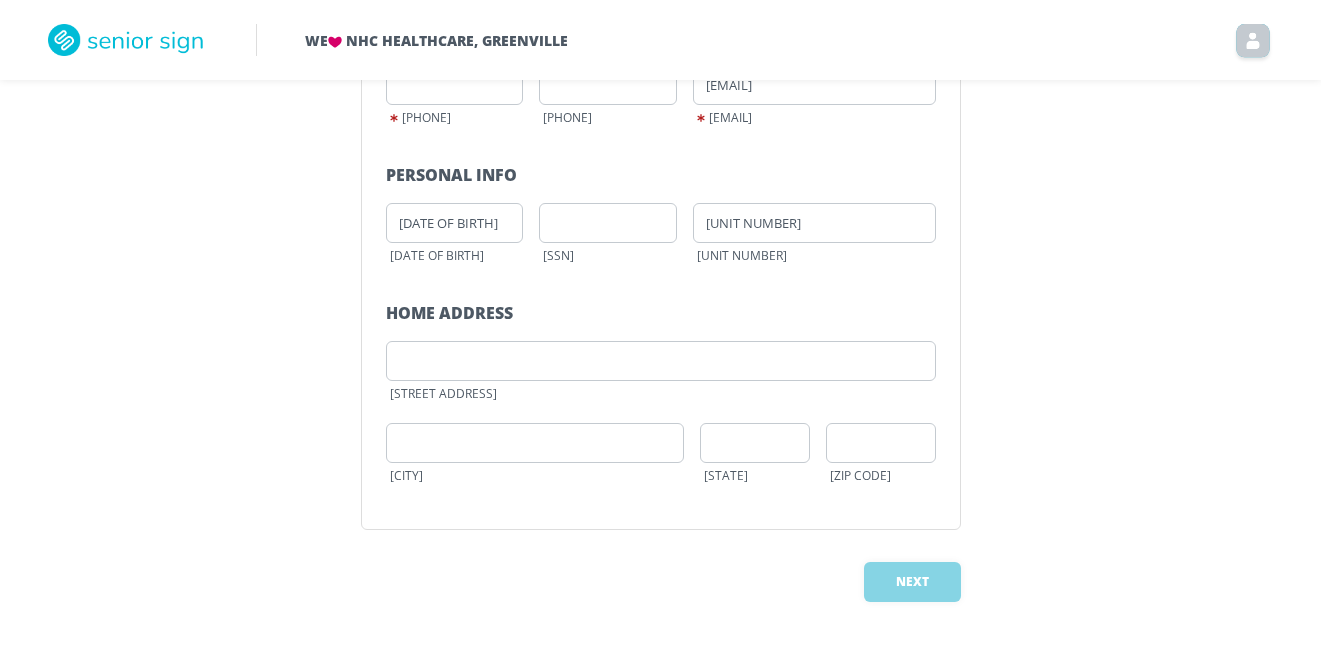 click on "Resident Information [FIRST] [MIDDLE] [LAST] [LAST] [PHONE] [PHONE] [EMAIL] [EMAIL] [PERSONAL INFO] [DATE] [DATE OF BIRTH] [SSN] [UNIT NUMBER] [HOME ADDRESS] [STREET ADDRESS] [CITY] [STATE] [ZIP CODE]" at bounding box center [660, 207] 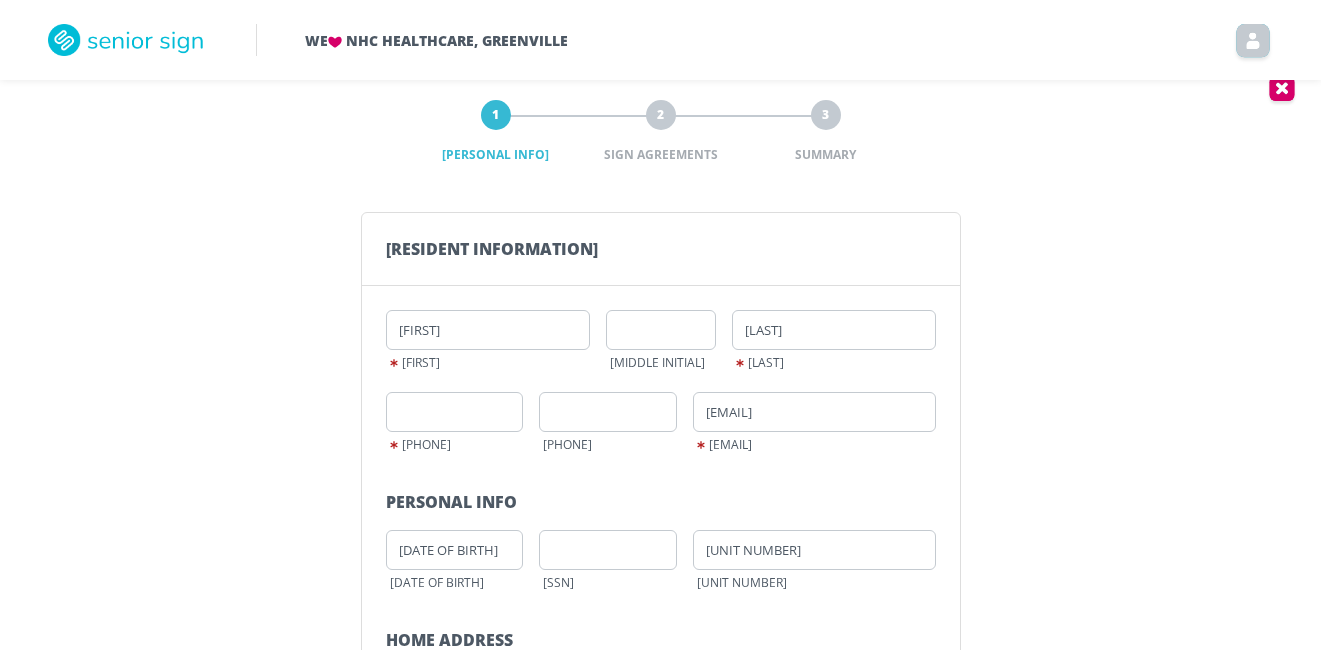 scroll, scrollTop: 29, scrollLeft: 0, axis: vertical 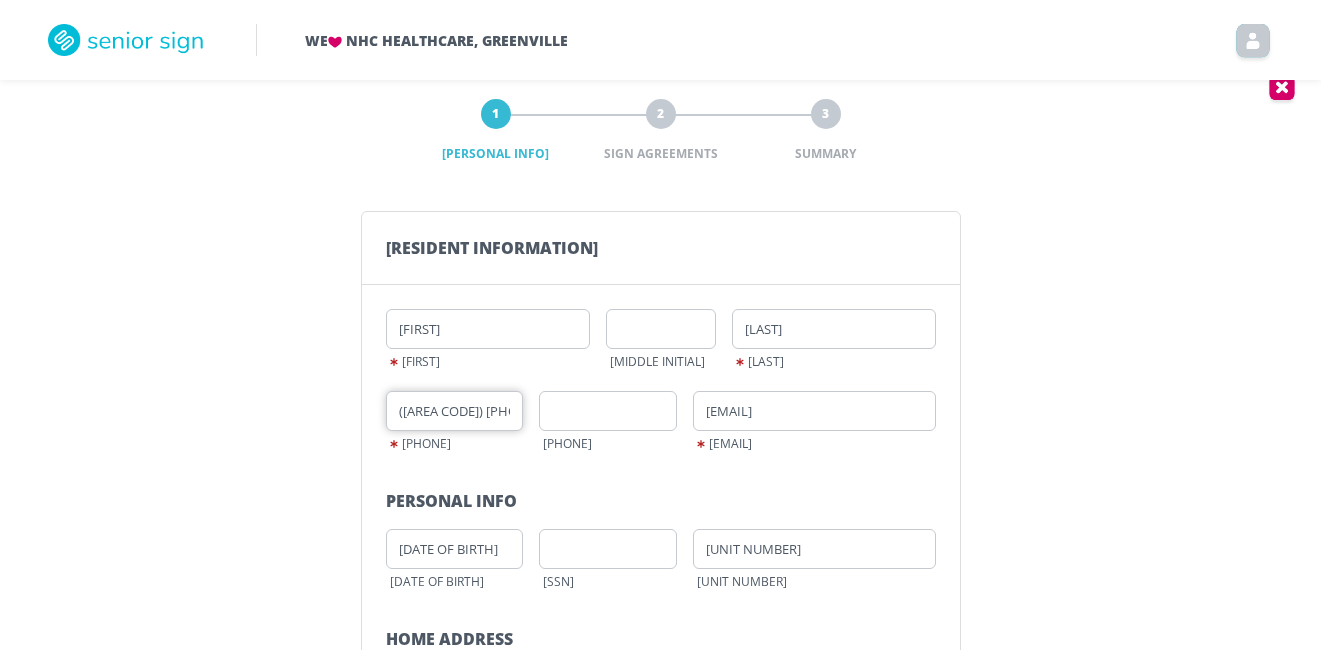click on "([AREA CODE]) [PHONE]-____" at bounding box center [455, 411] 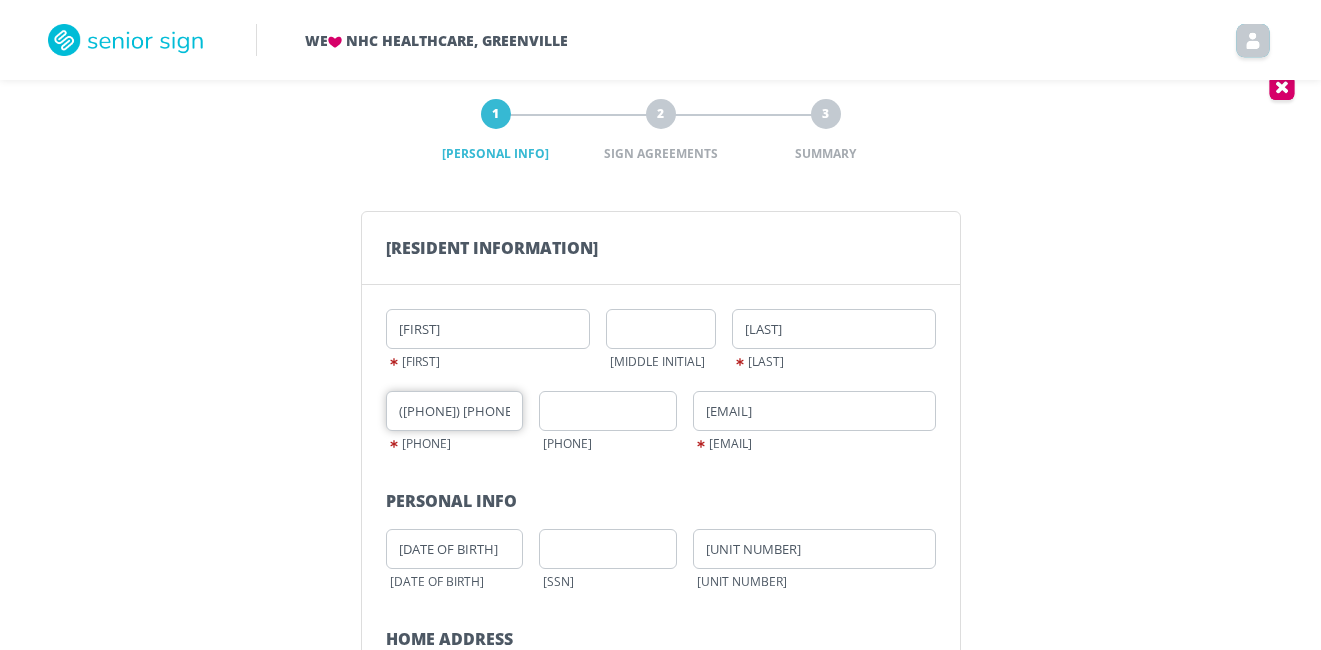 type on "([PHONE]) [PHONE]-____" 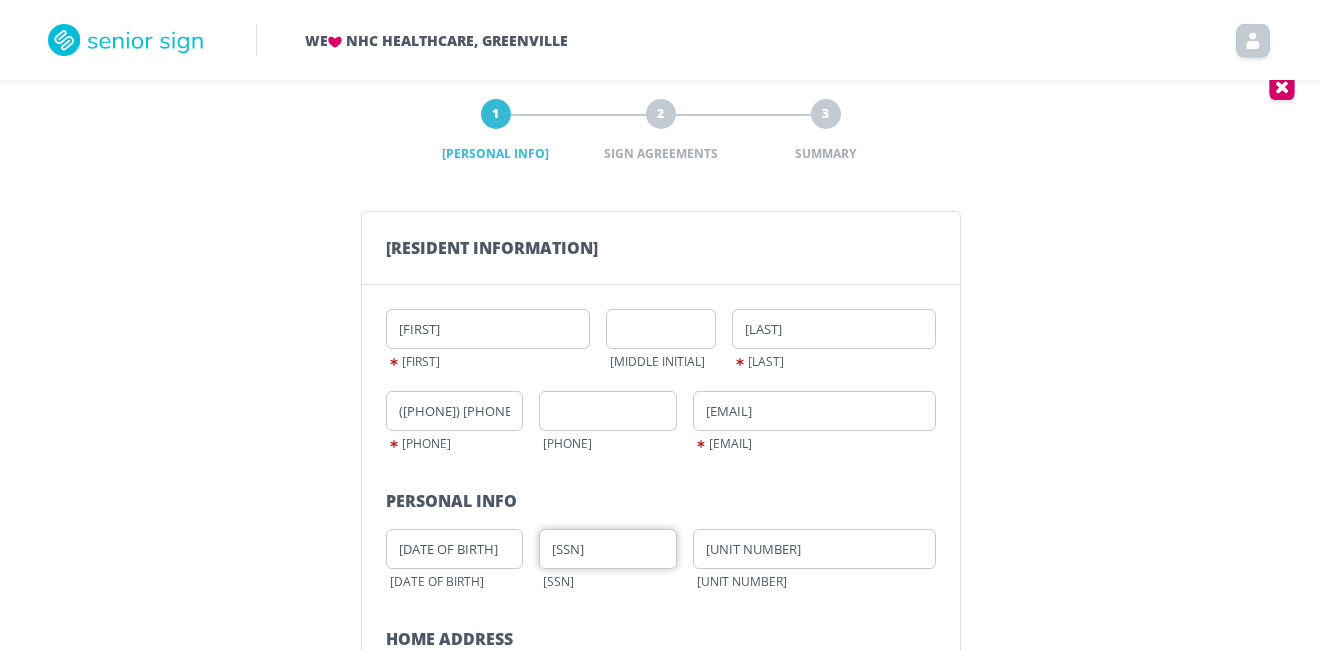 click on "[SSN]" at bounding box center [608, 549] 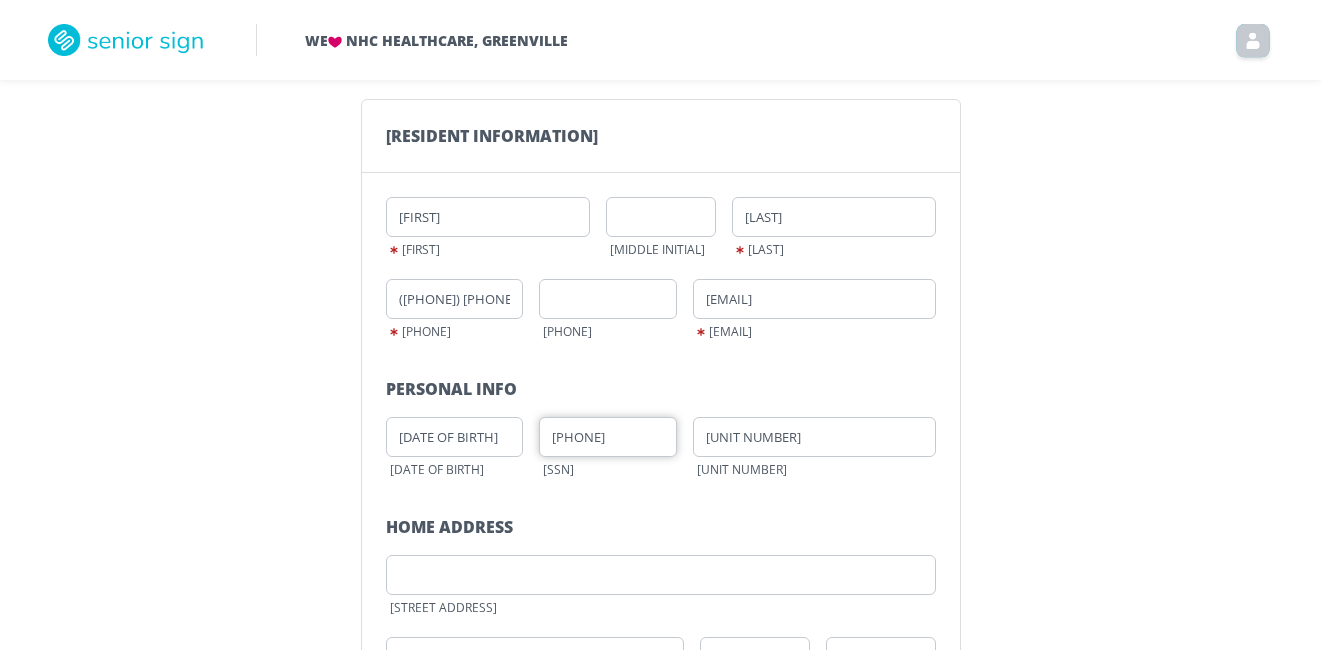 scroll, scrollTop: 143, scrollLeft: 0, axis: vertical 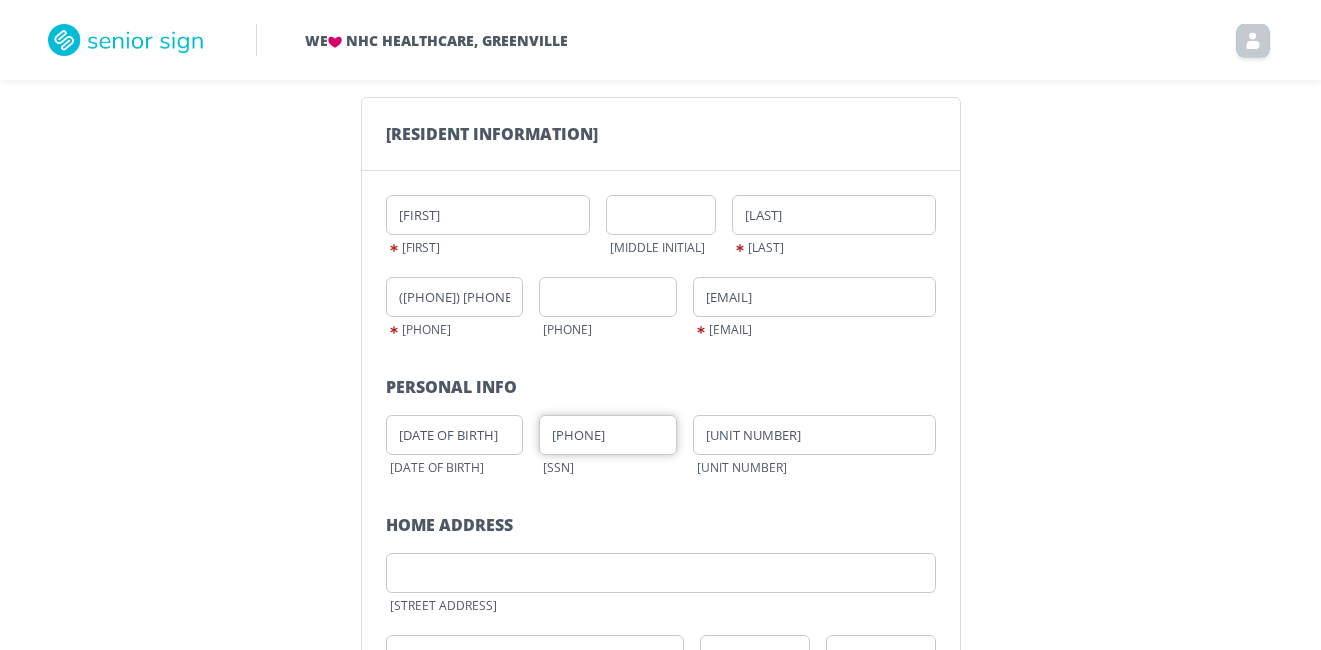 type on "[PHONE]" 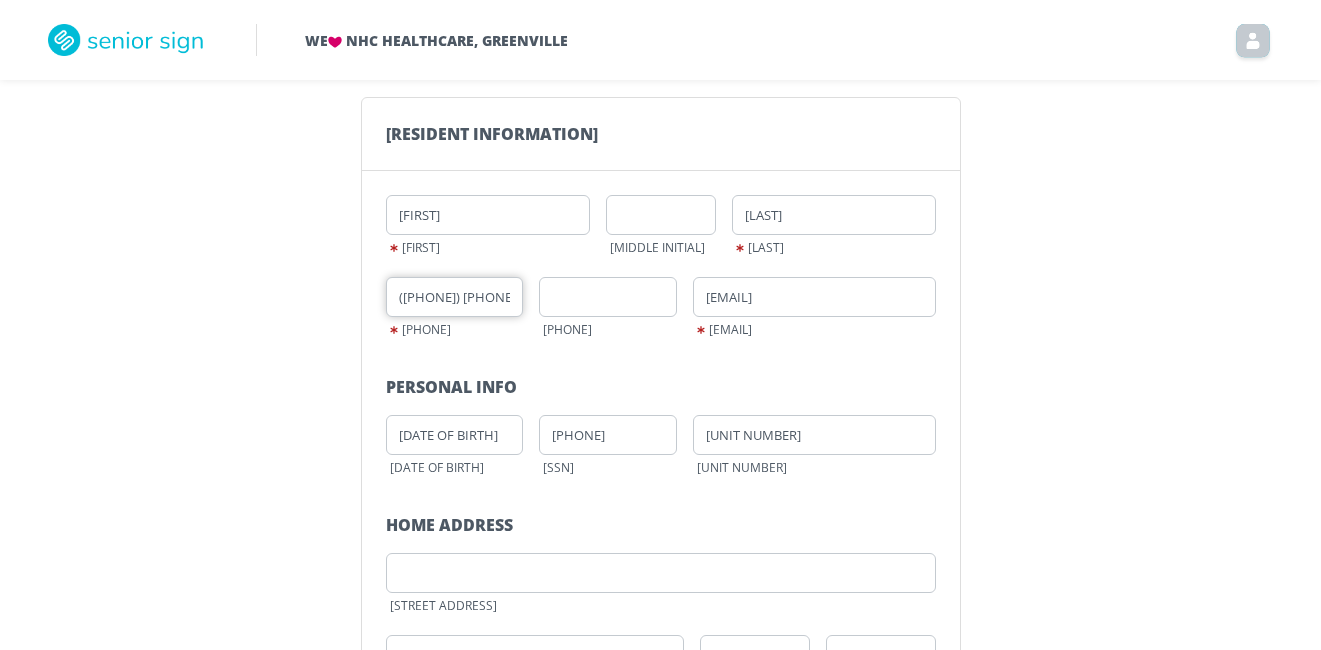 click on "([PHONE]) [PHONE]-____" at bounding box center [455, 297] 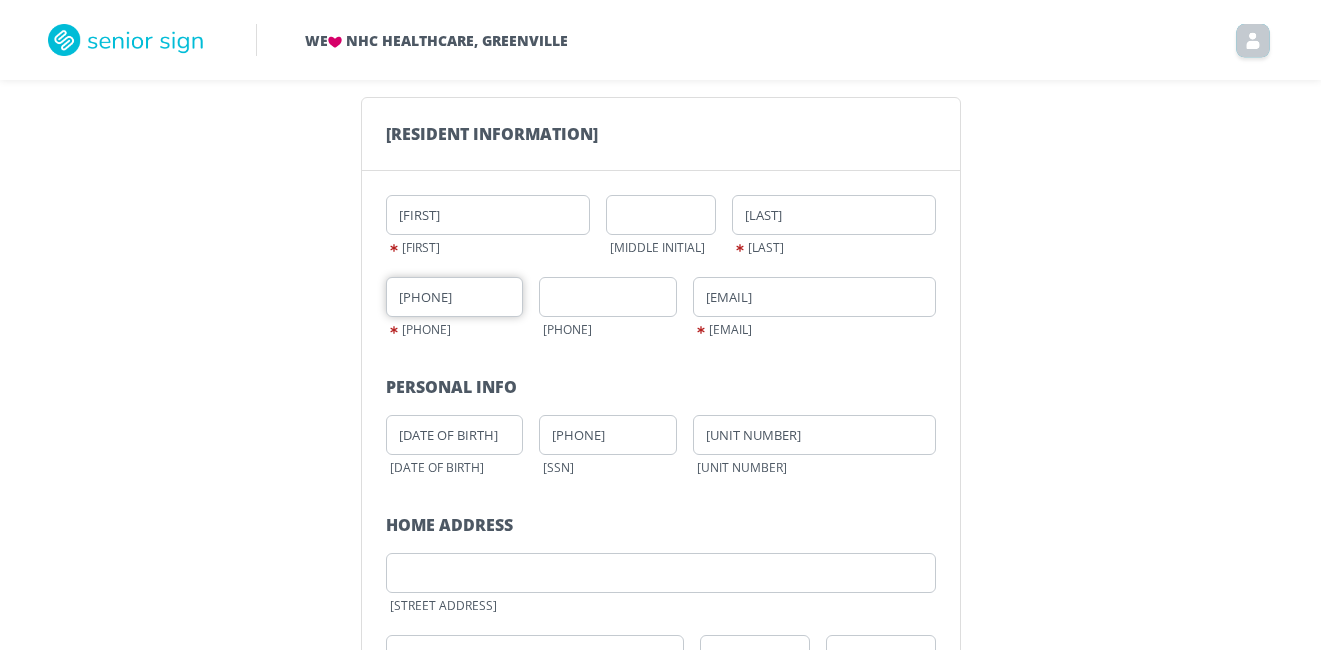 type on "[PHONE]" 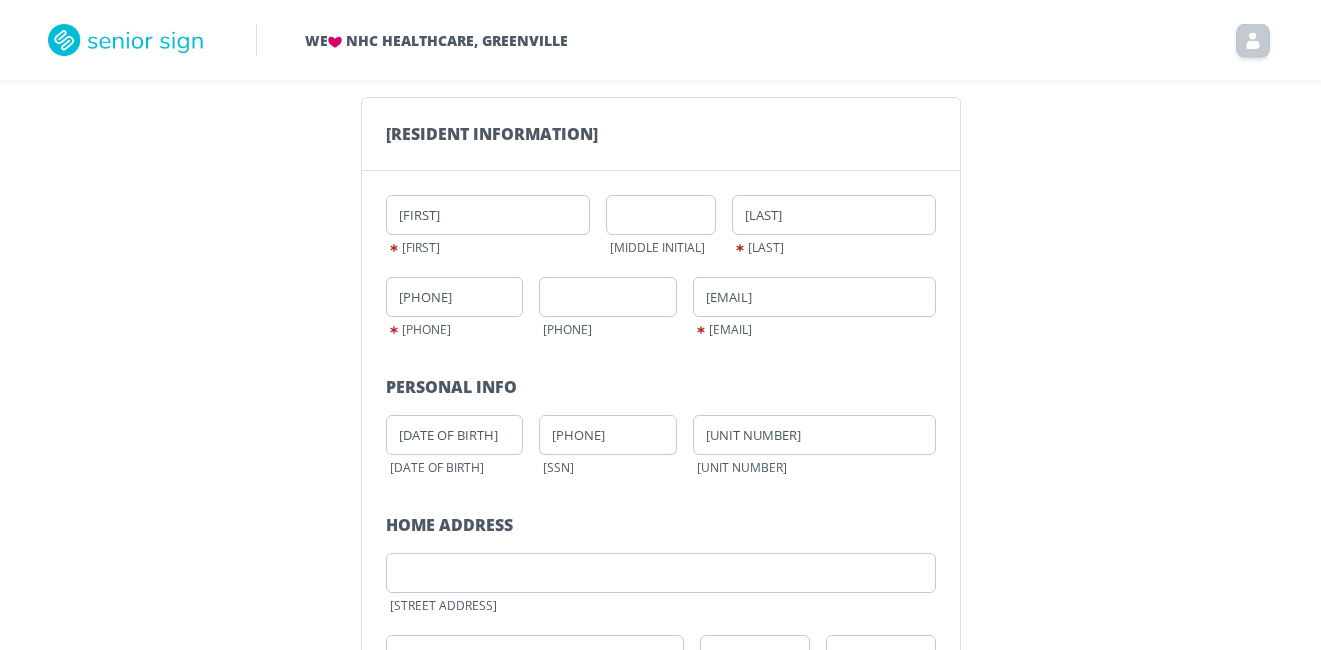 click on "[FIRST] [MIDDLE] [LAST] ([PHONE]) [PHONE] [EMAIL] [EMAIL] [PERSONAL INFO] [DATE OF BIRTH] [SSN] [UNIT NUMBER] [HOME ADDRESS] [STREET ADDRESS] [CITY] [STATE] [ZIP CODE]" at bounding box center [661, 456] 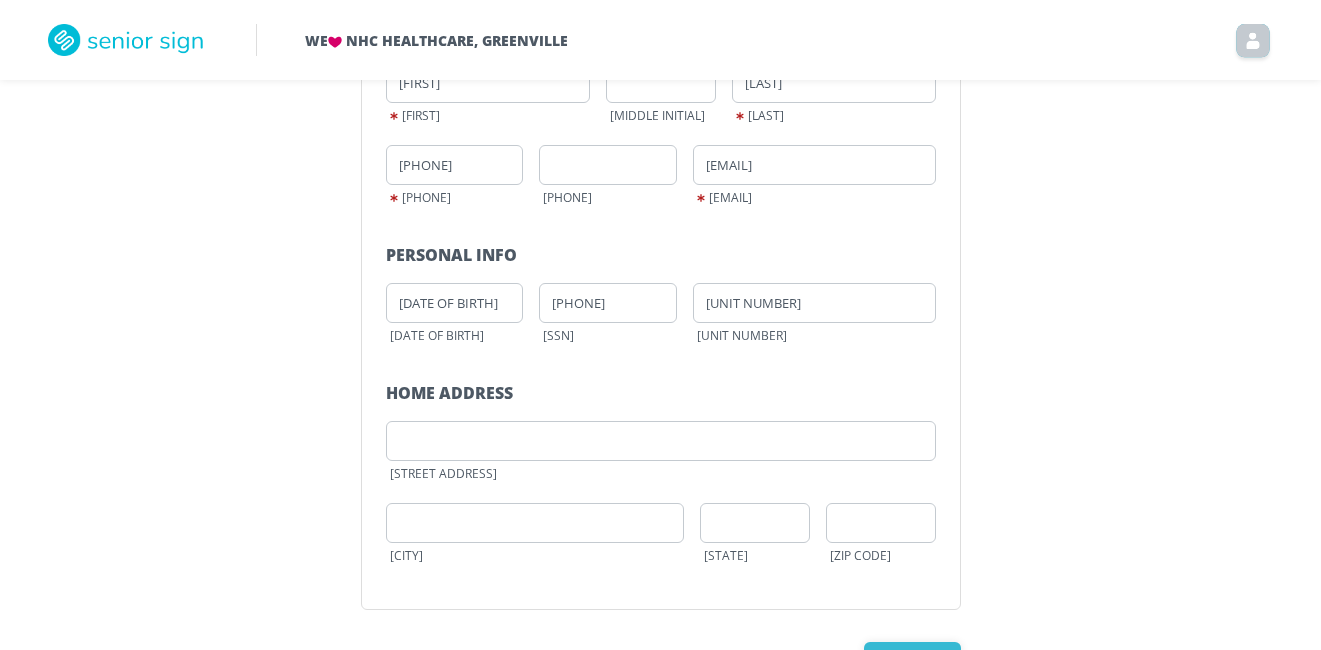 scroll, scrollTop: 285, scrollLeft: 0, axis: vertical 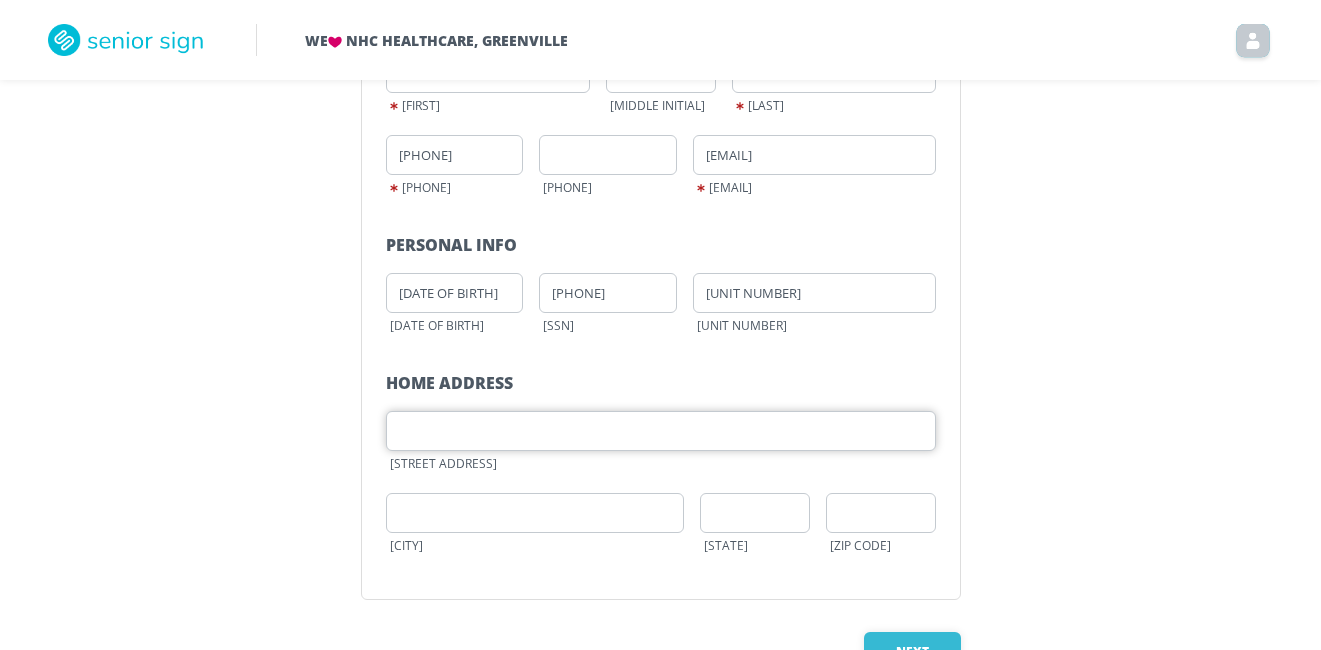 click at bounding box center [661, 431] 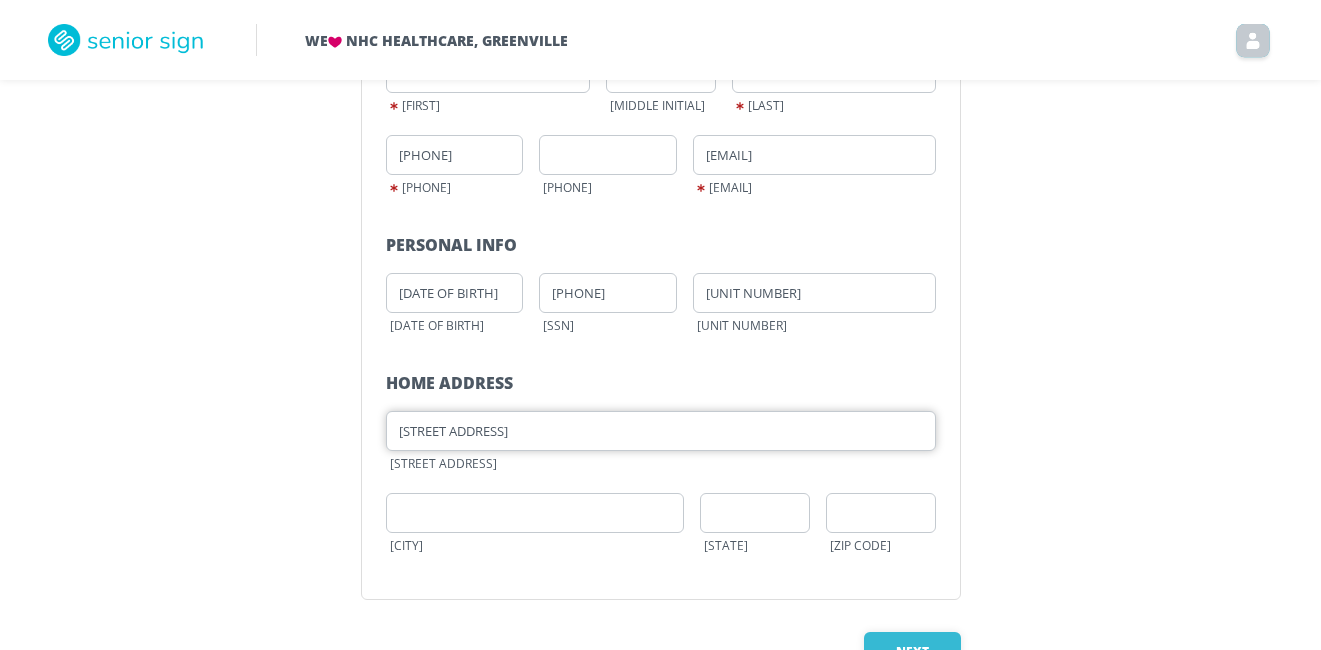 type on "[STREET ADDRESS]" 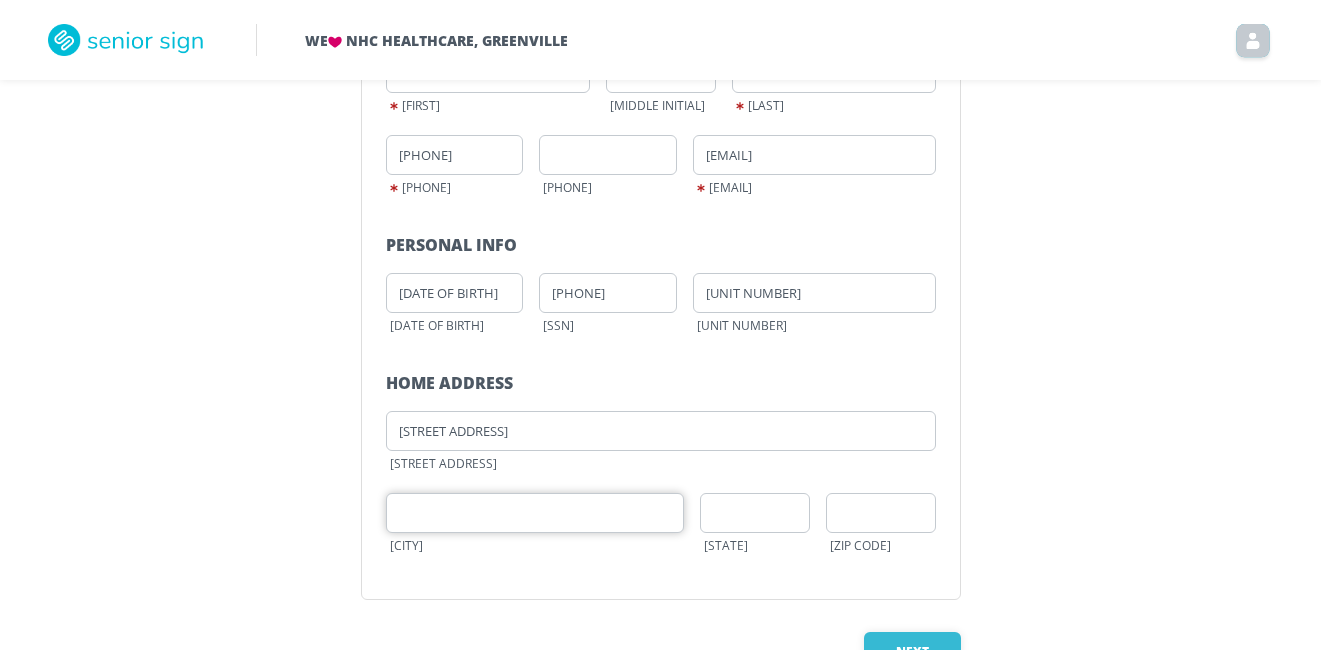 click at bounding box center [535, 513] 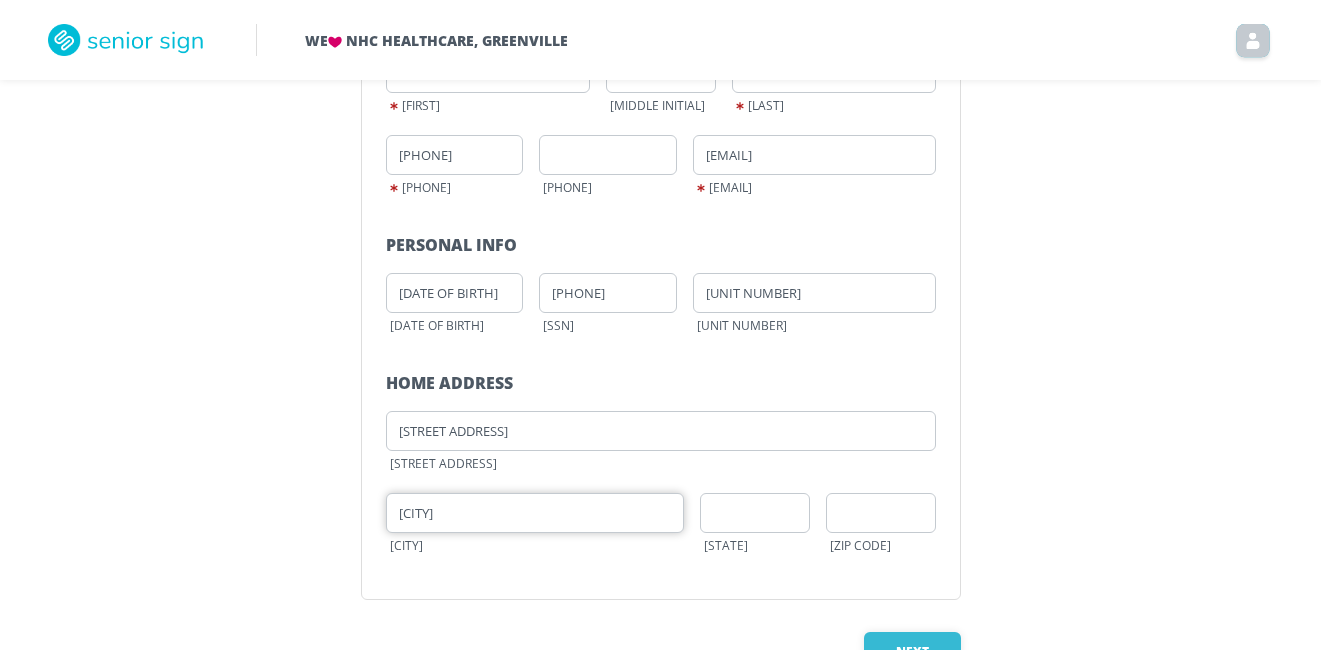 type on "[CITY]" 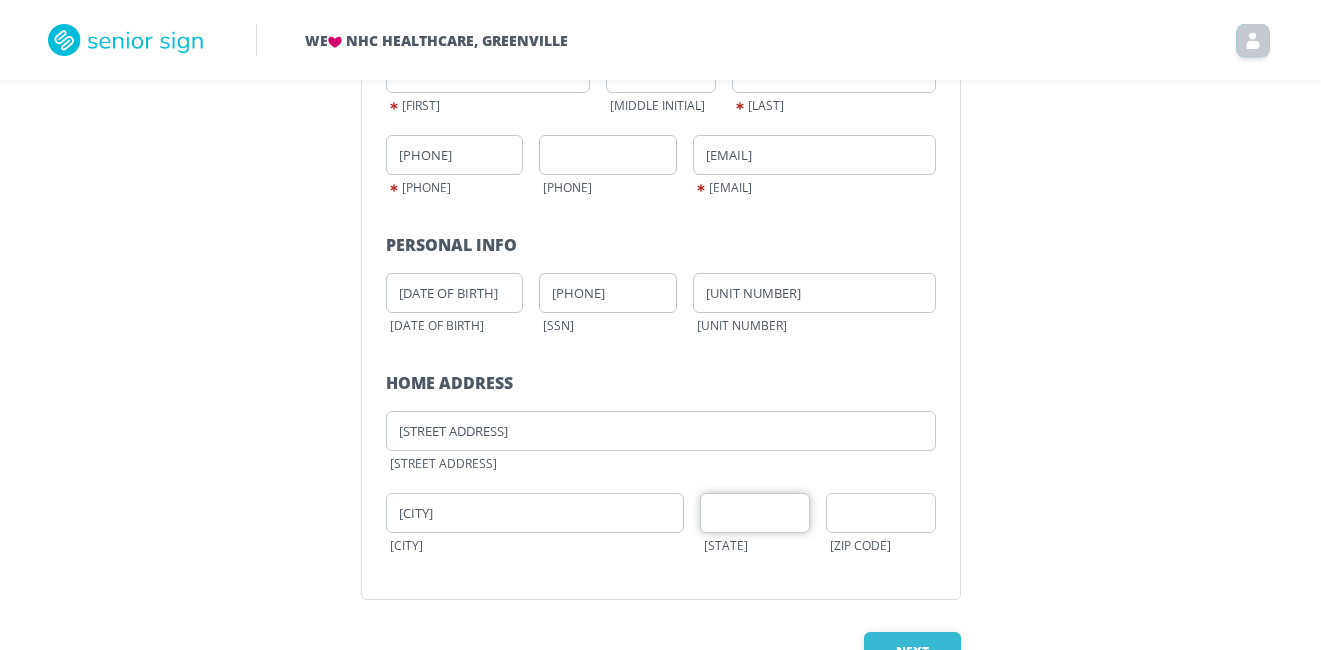 click at bounding box center (755, 513) 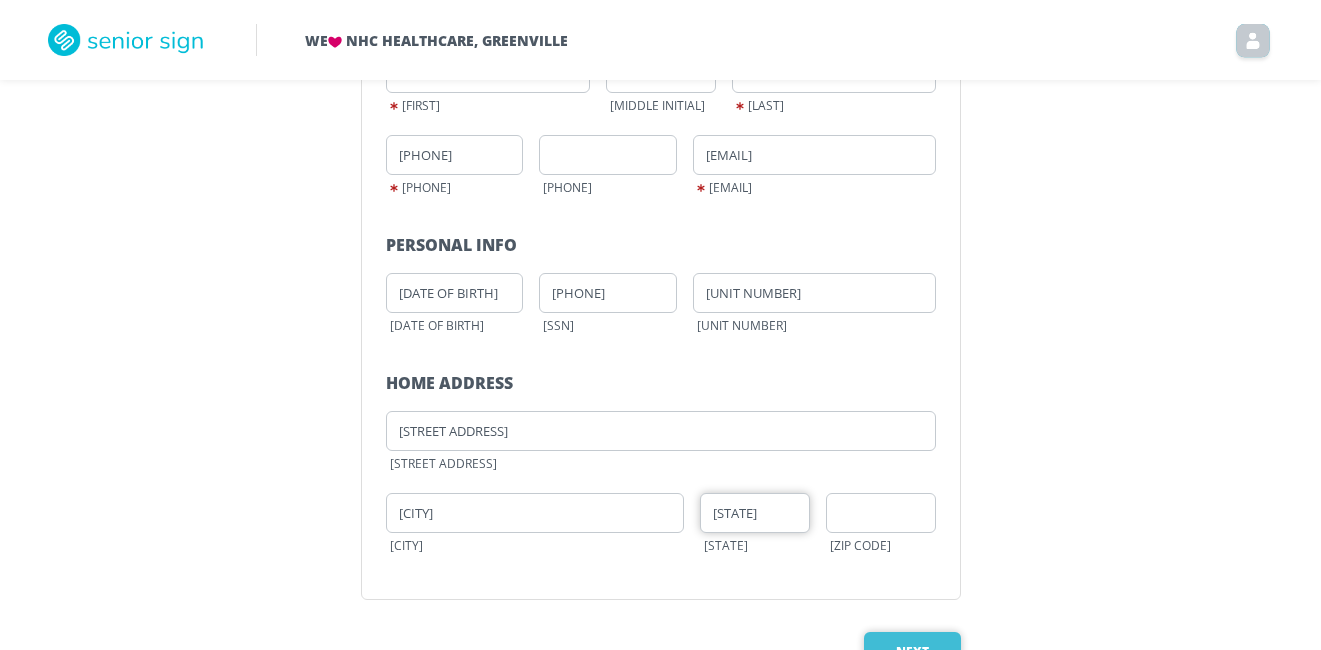 type on "[STATE]" 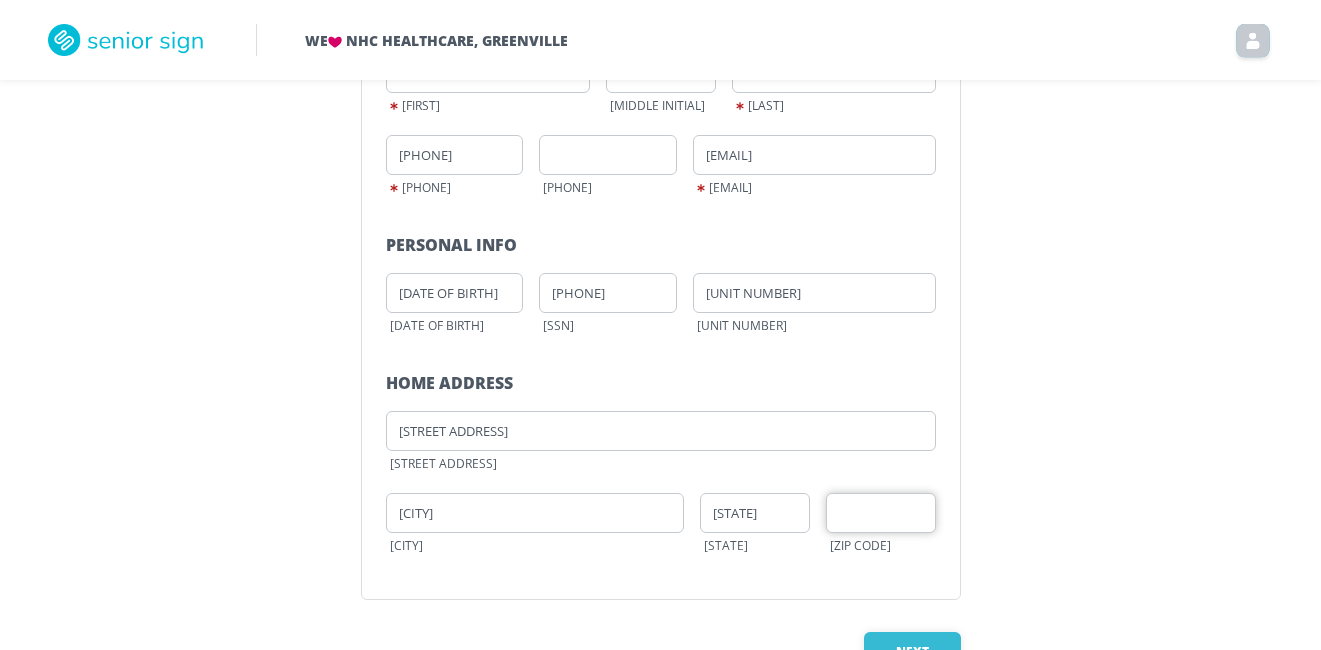 click at bounding box center [881, 513] 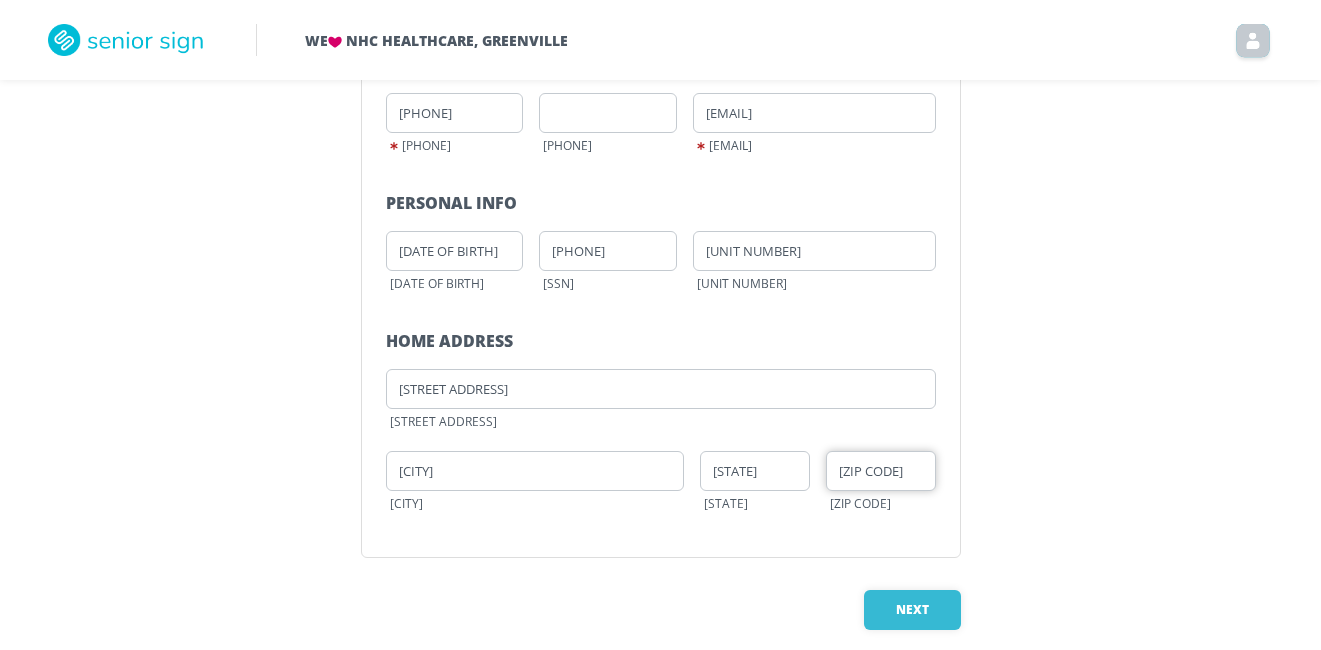 scroll, scrollTop: 355, scrollLeft: 0, axis: vertical 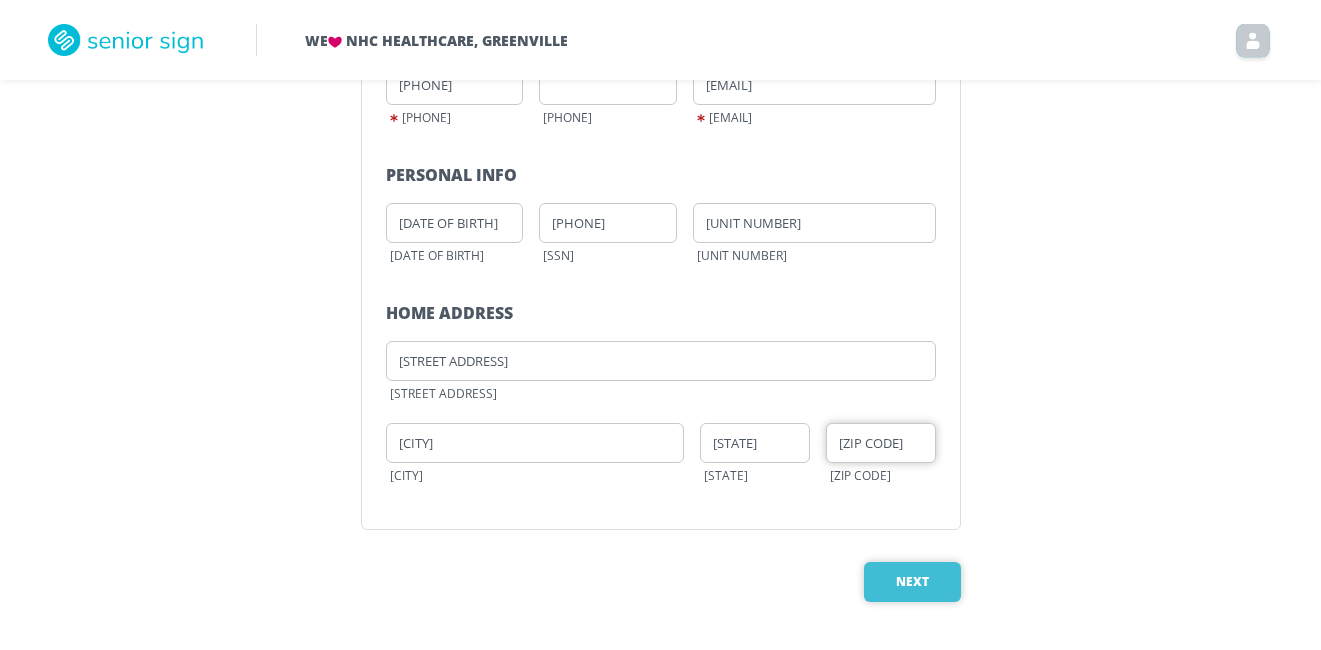 type on "[ZIP CODE]" 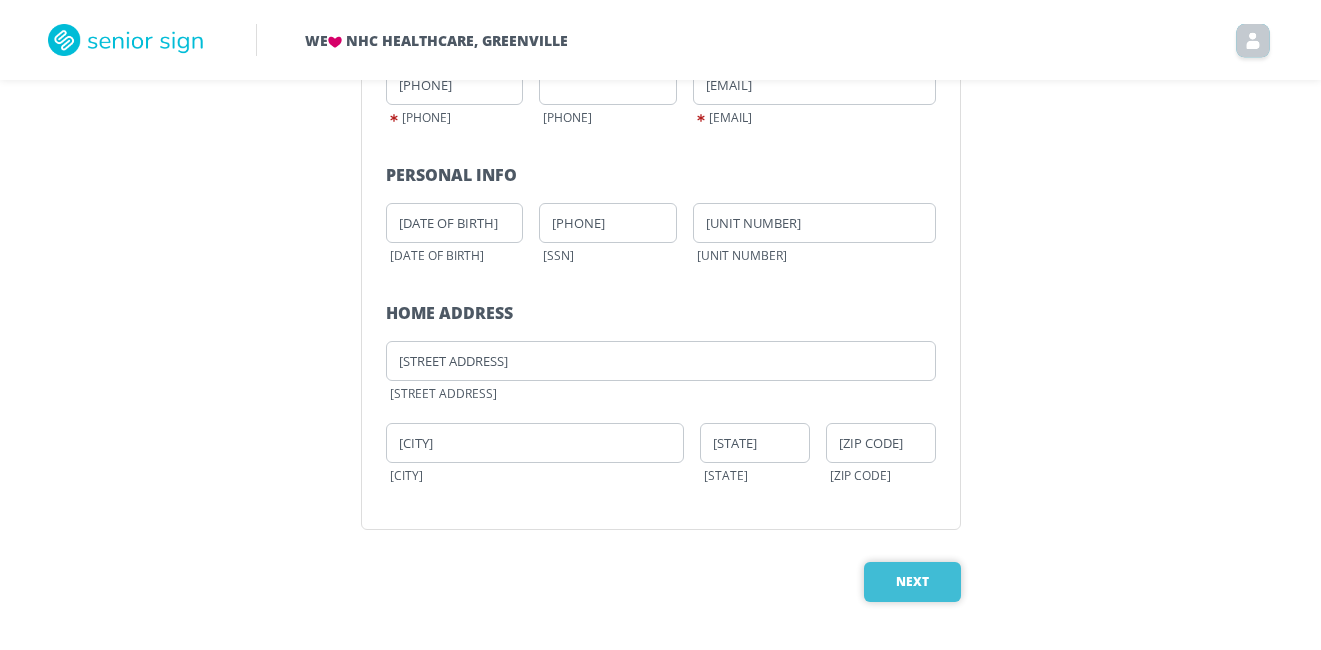 click on "Next" at bounding box center [912, 582] 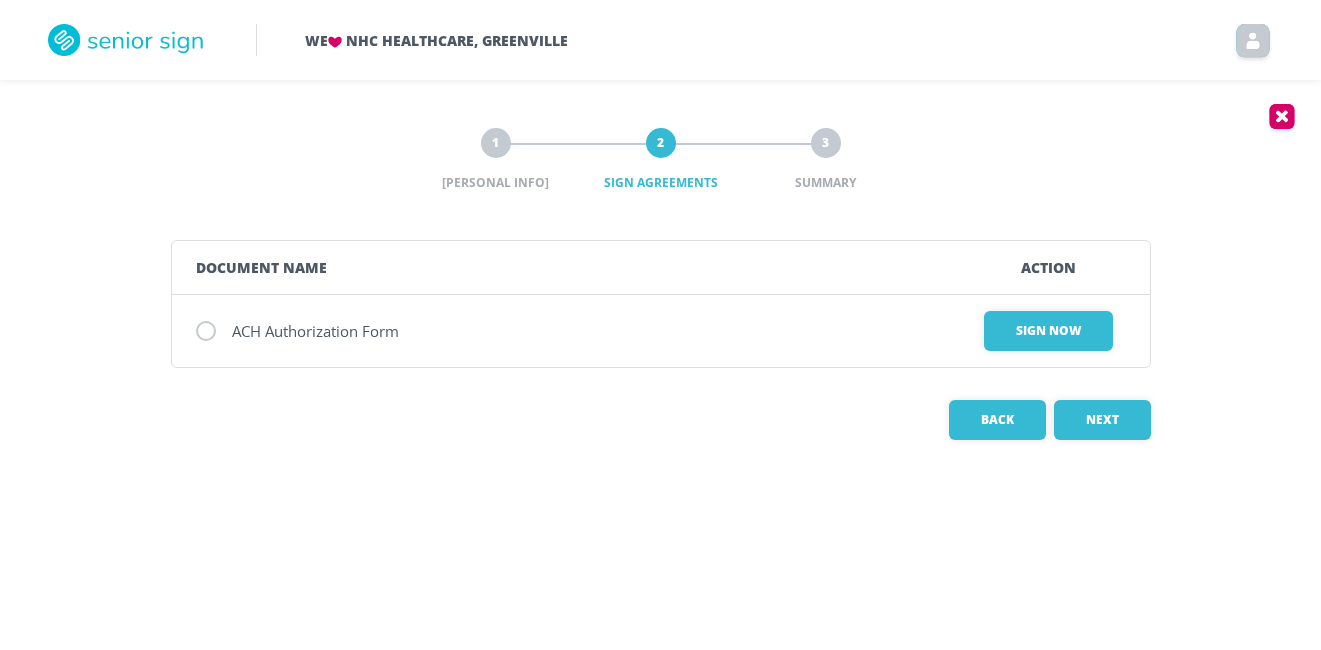 scroll, scrollTop: 0, scrollLeft: 0, axis: both 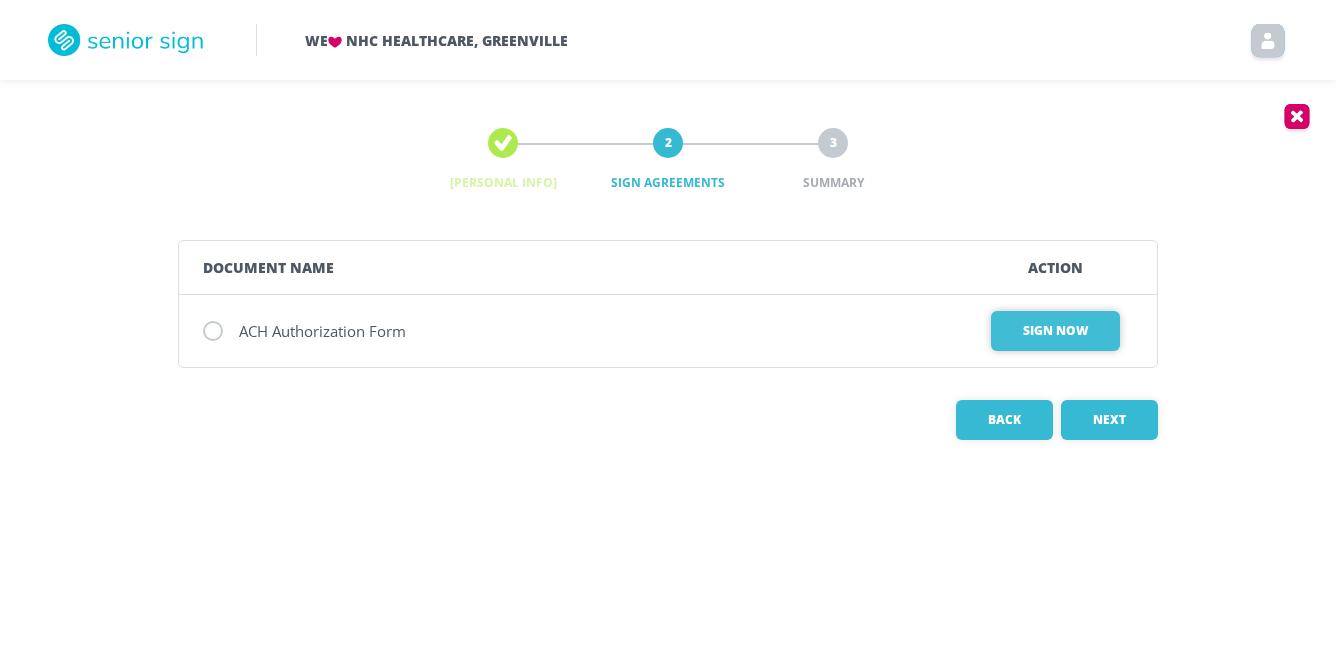 click on "Sign Now" at bounding box center [1055, 331] 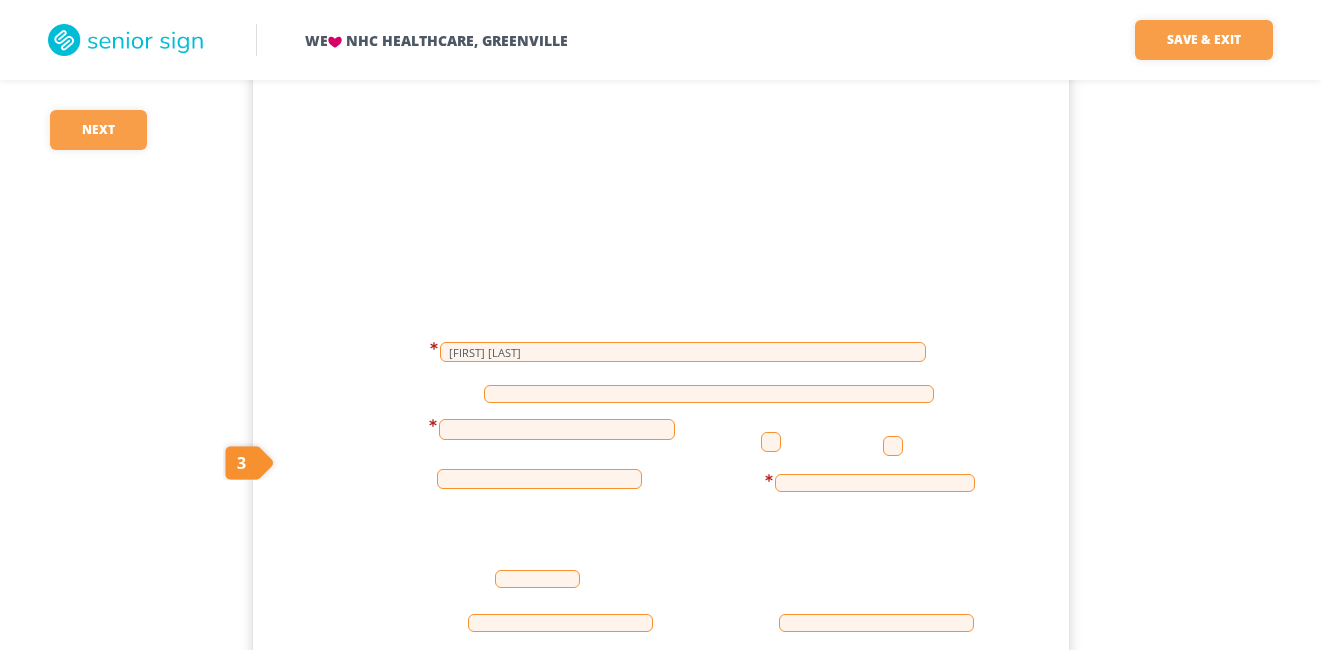 scroll, scrollTop: 157, scrollLeft: 0, axis: vertical 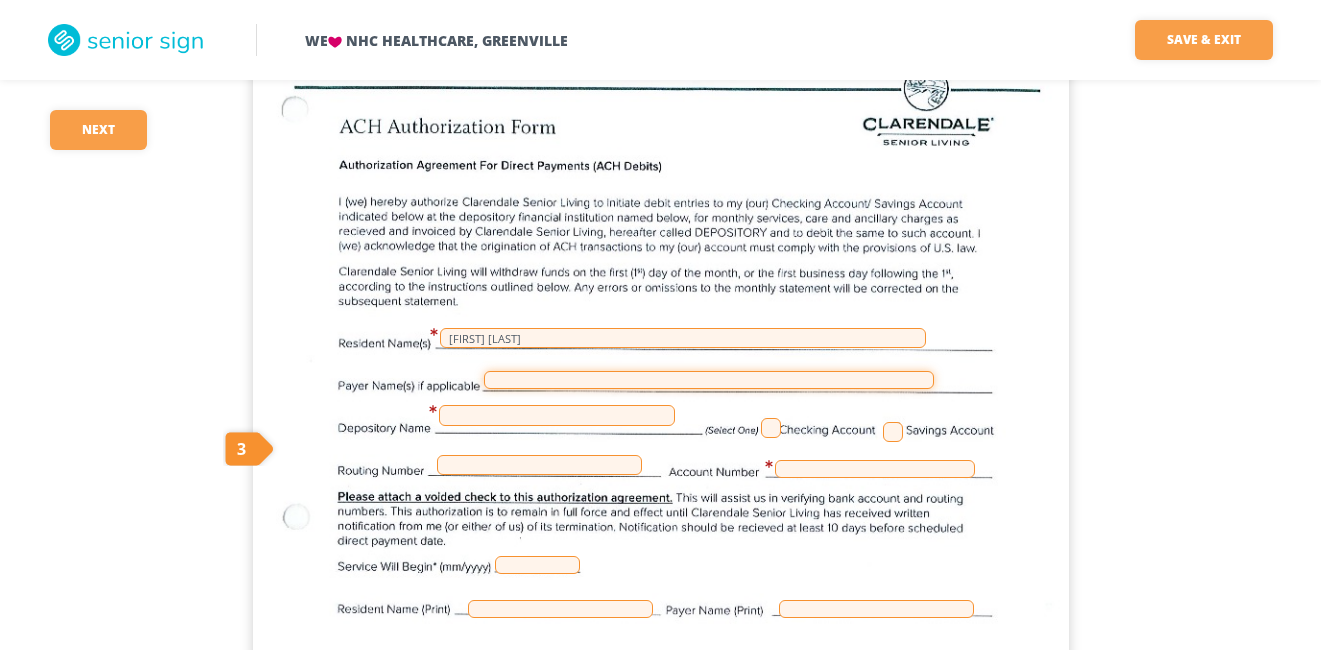 click at bounding box center (709, 380) 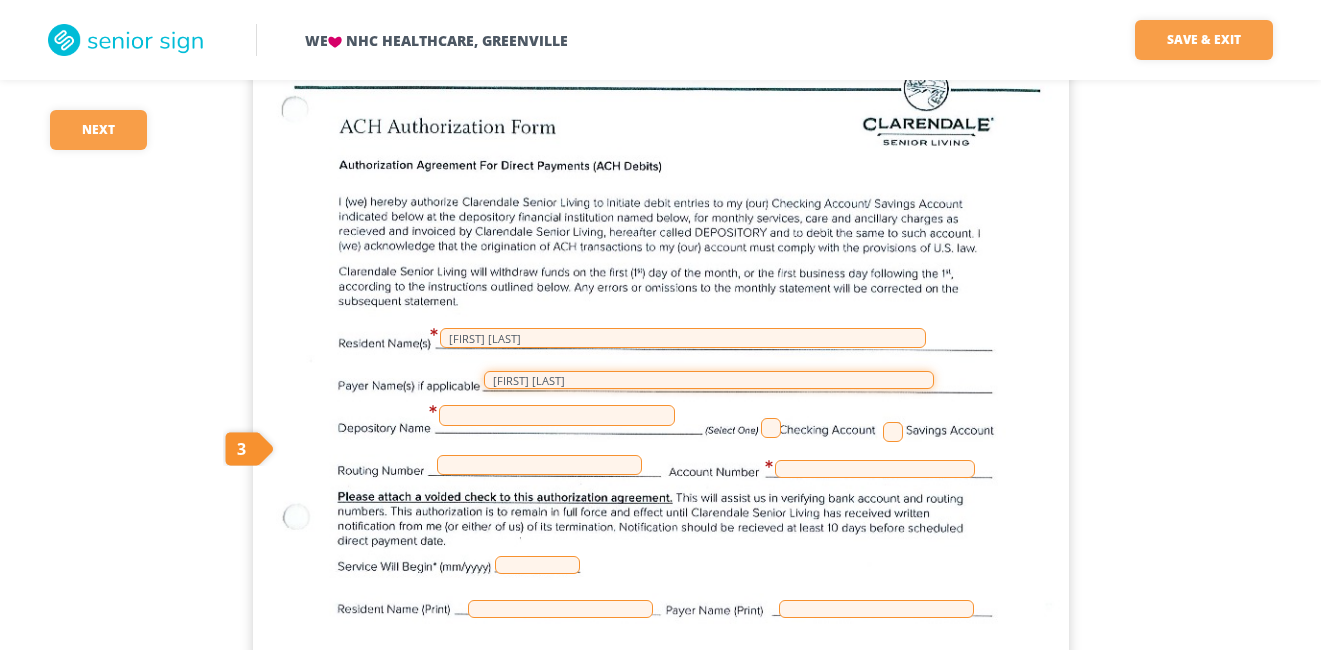 type on "[FIRST] [LAST]" 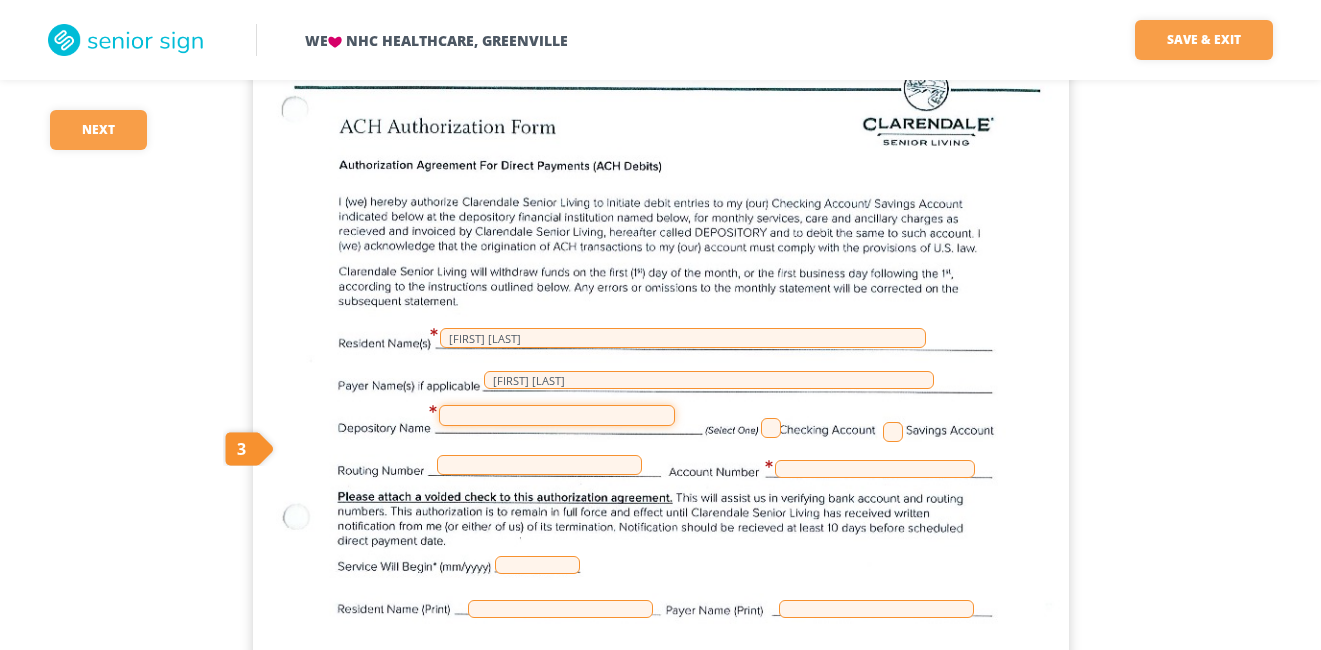 click at bounding box center [557, 415] 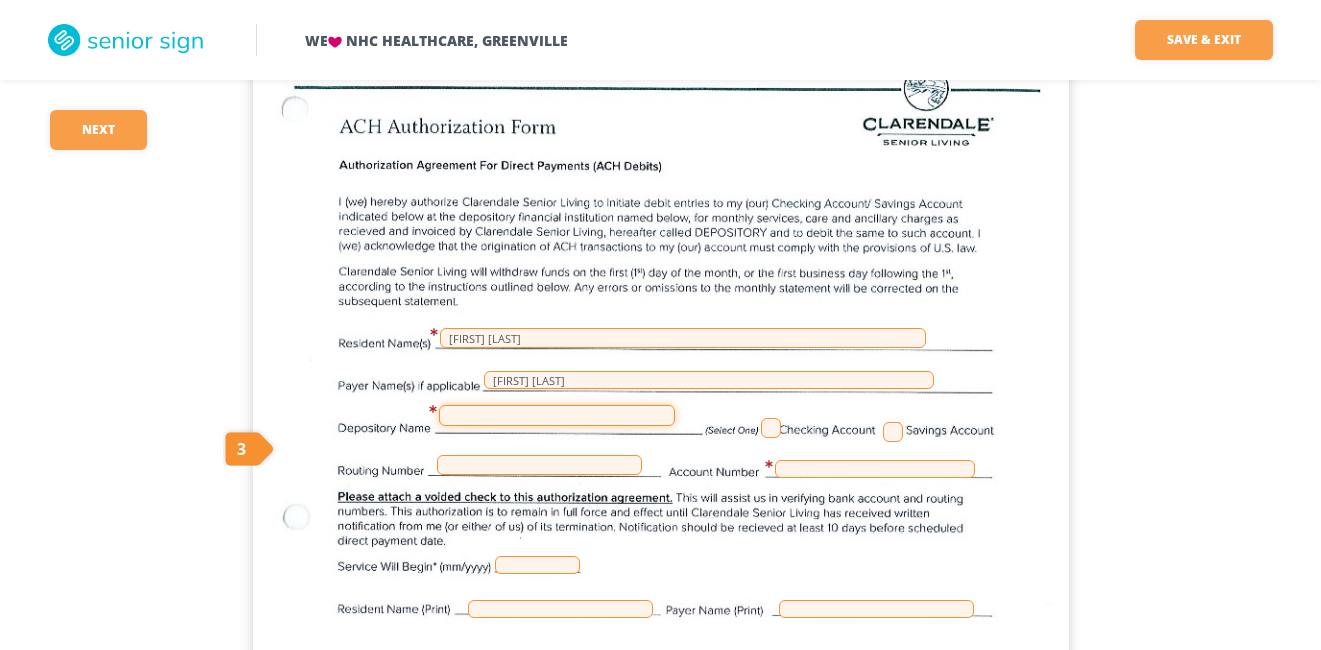 type on "[FIRST] [LAST] [SUFFIX]" 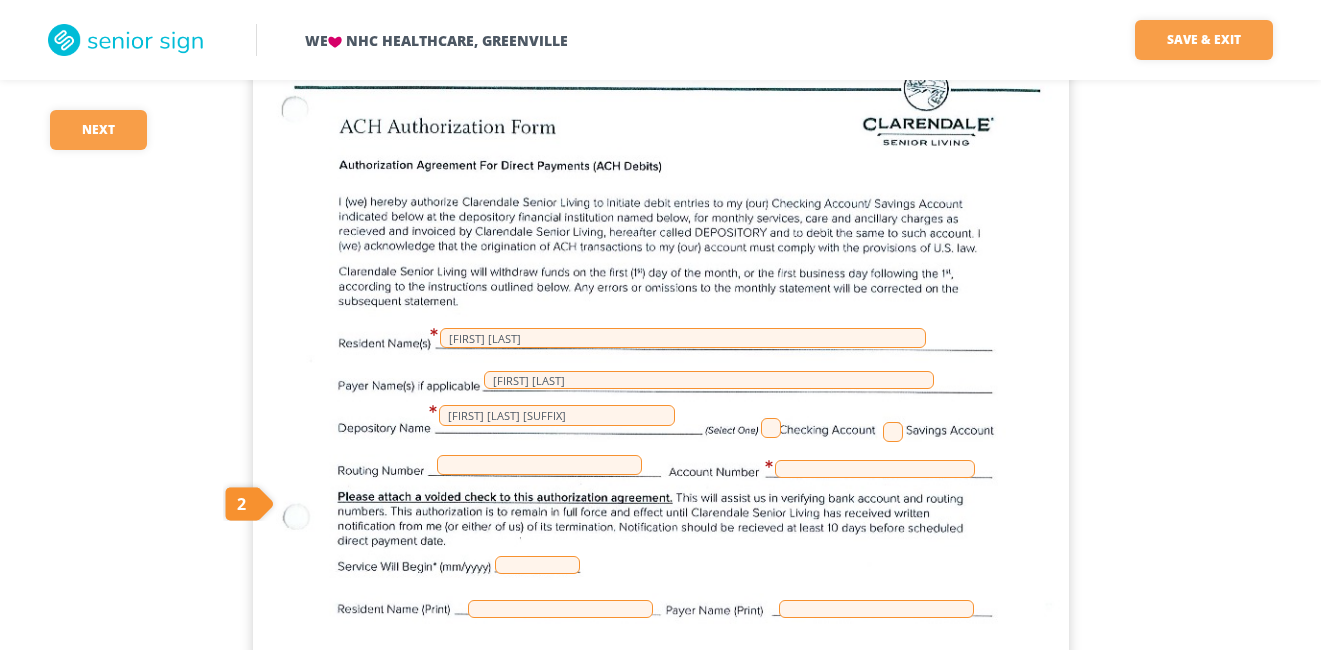 click at bounding box center [771, 428] 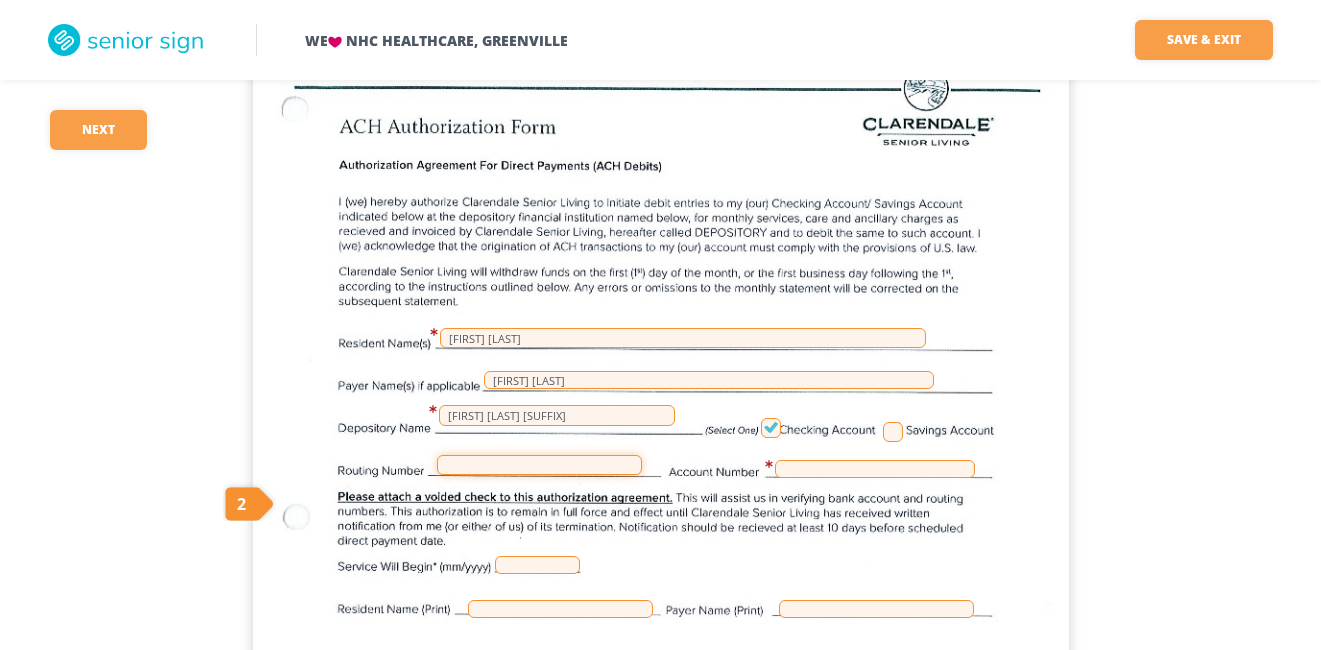 click at bounding box center [539, 465] 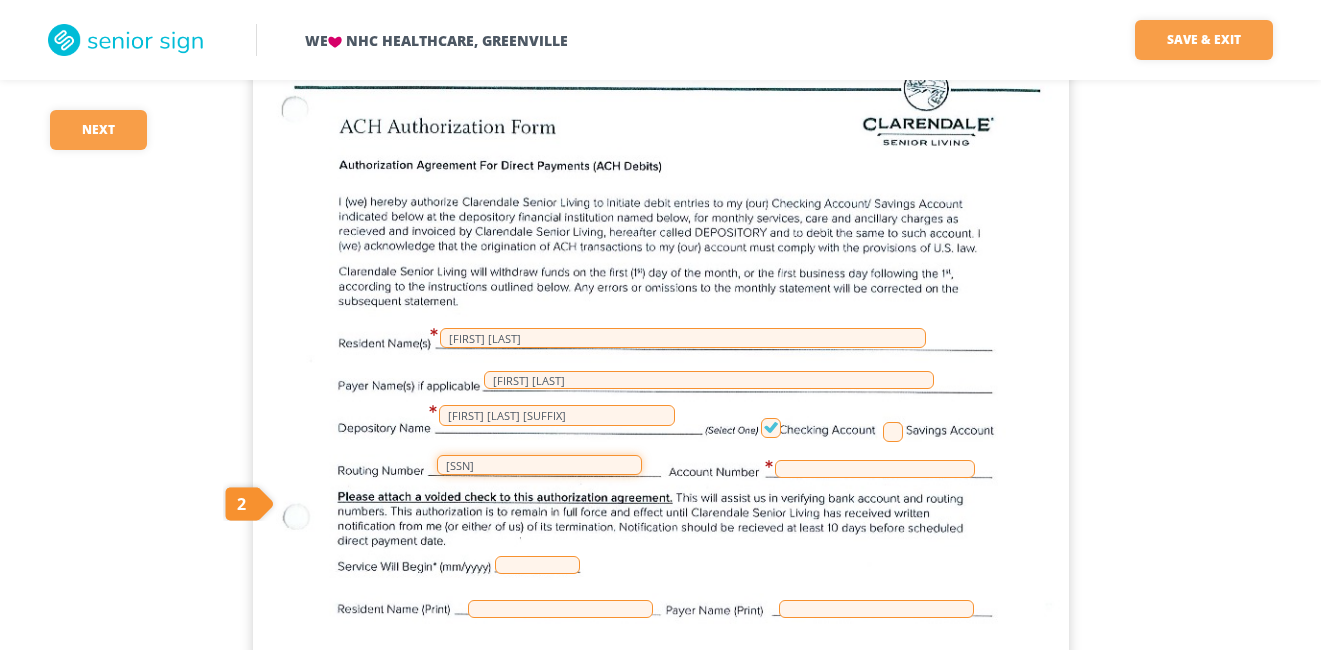 type on "[SSN]" 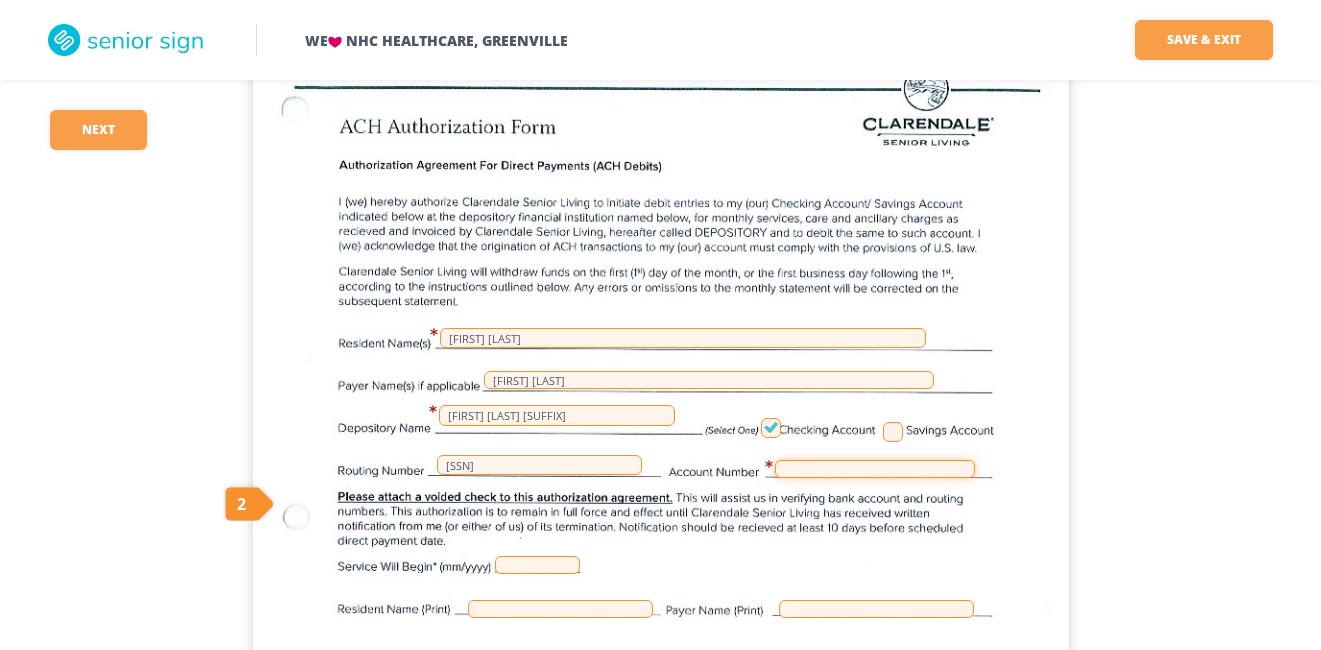 click at bounding box center (875, 469) 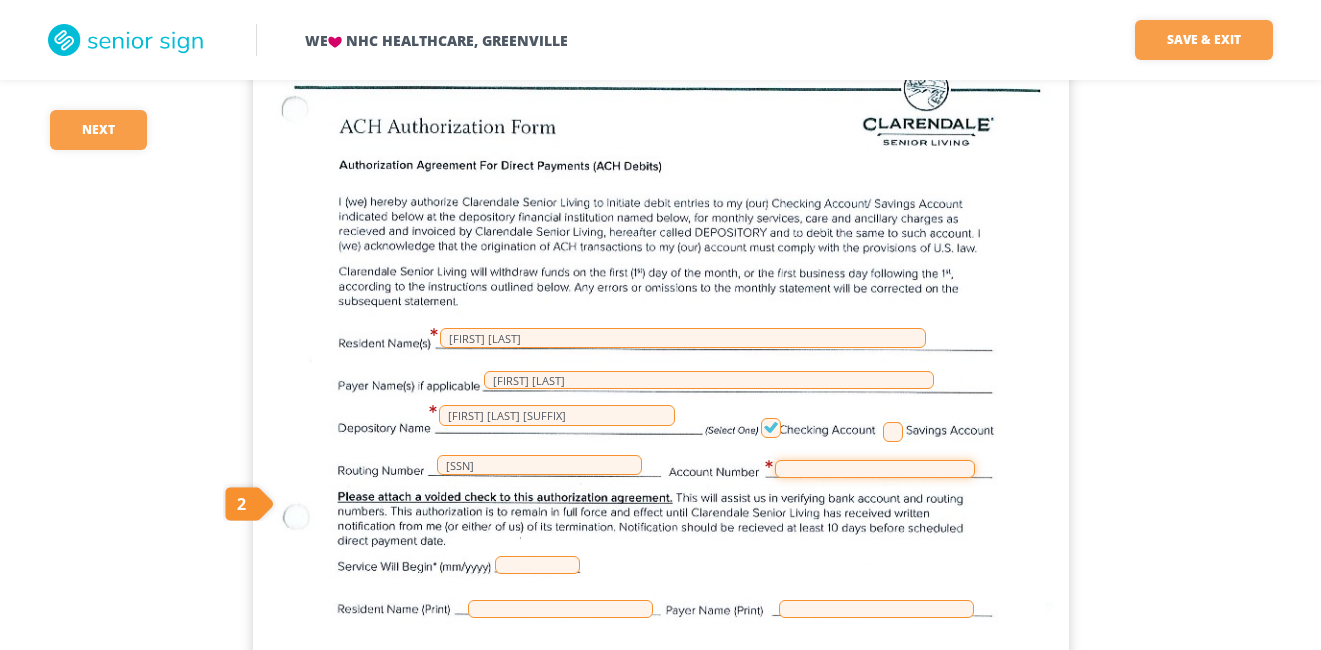 paste on "[NUMBER]" 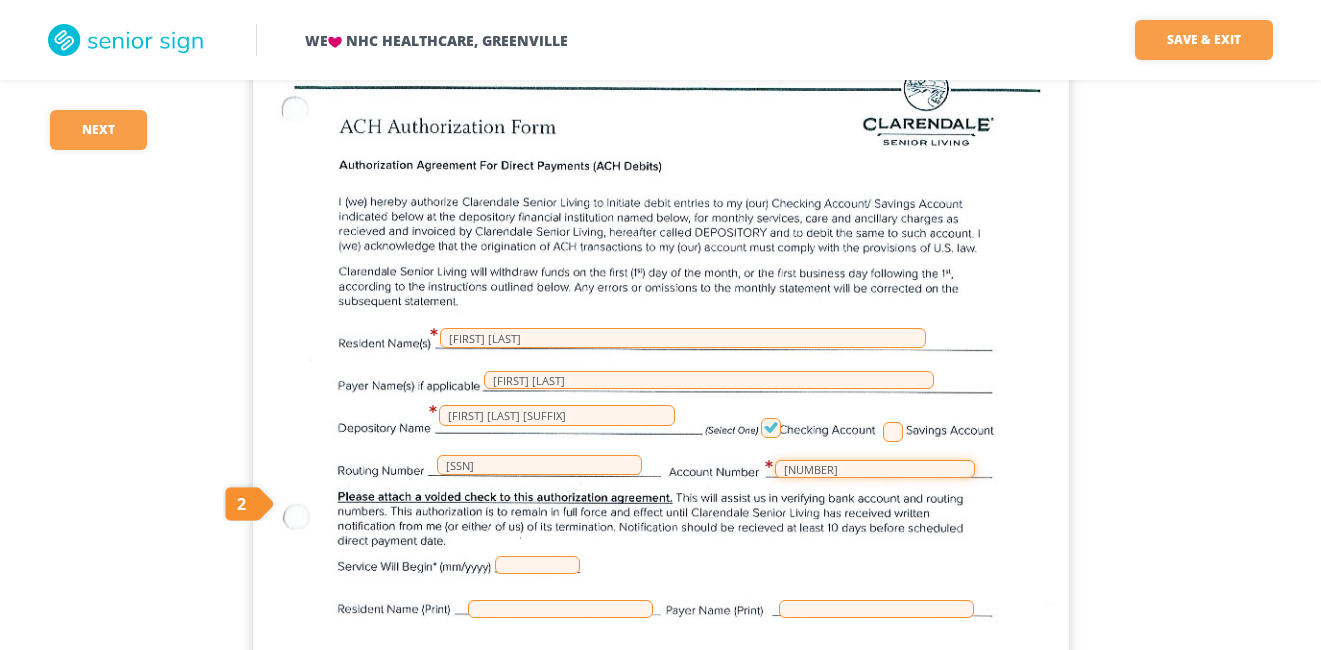 type on "[NUMBER]" 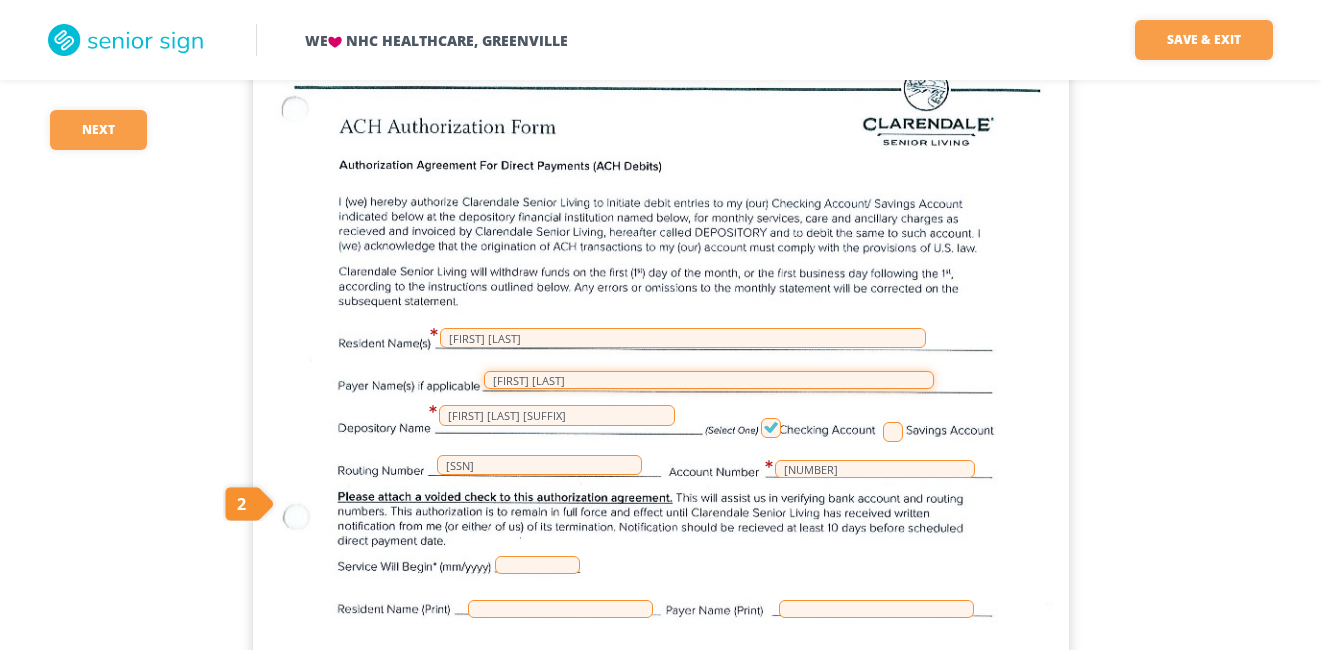 click on "[FIRST] [LAST]" at bounding box center [709, 380] 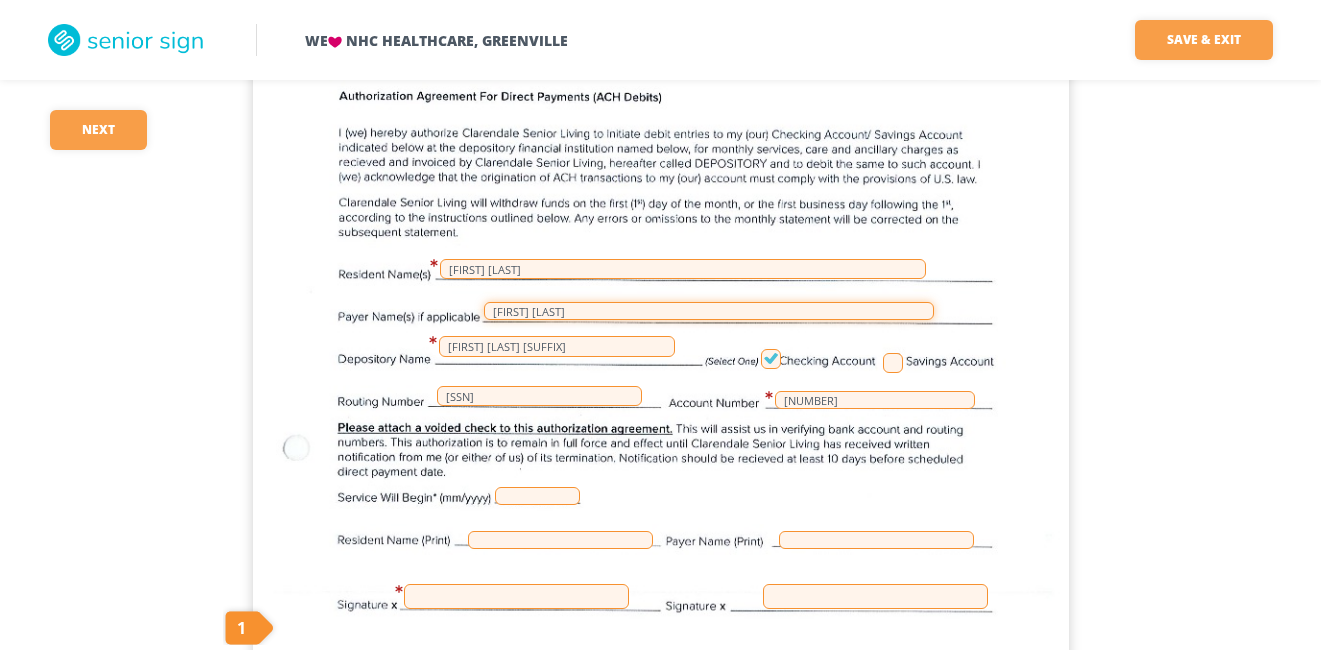 scroll, scrollTop: 229, scrollLeft: 0, axis: vertical 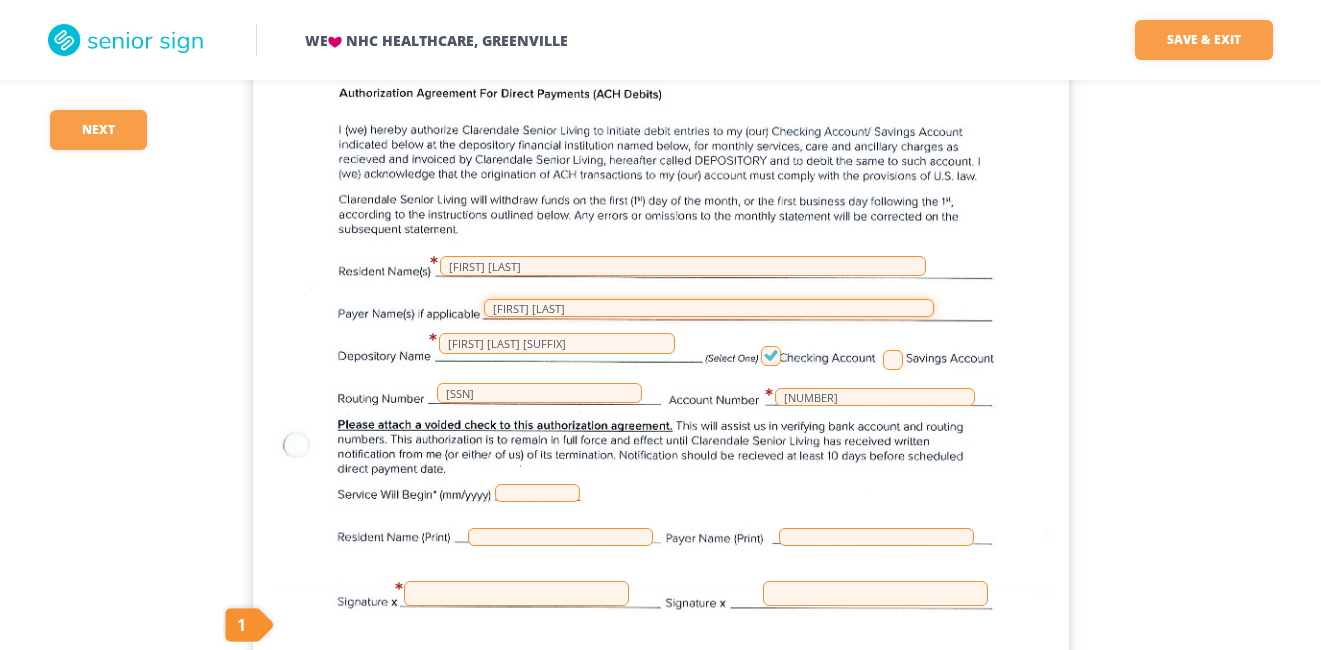 type on "[FIRST] [LAST]" 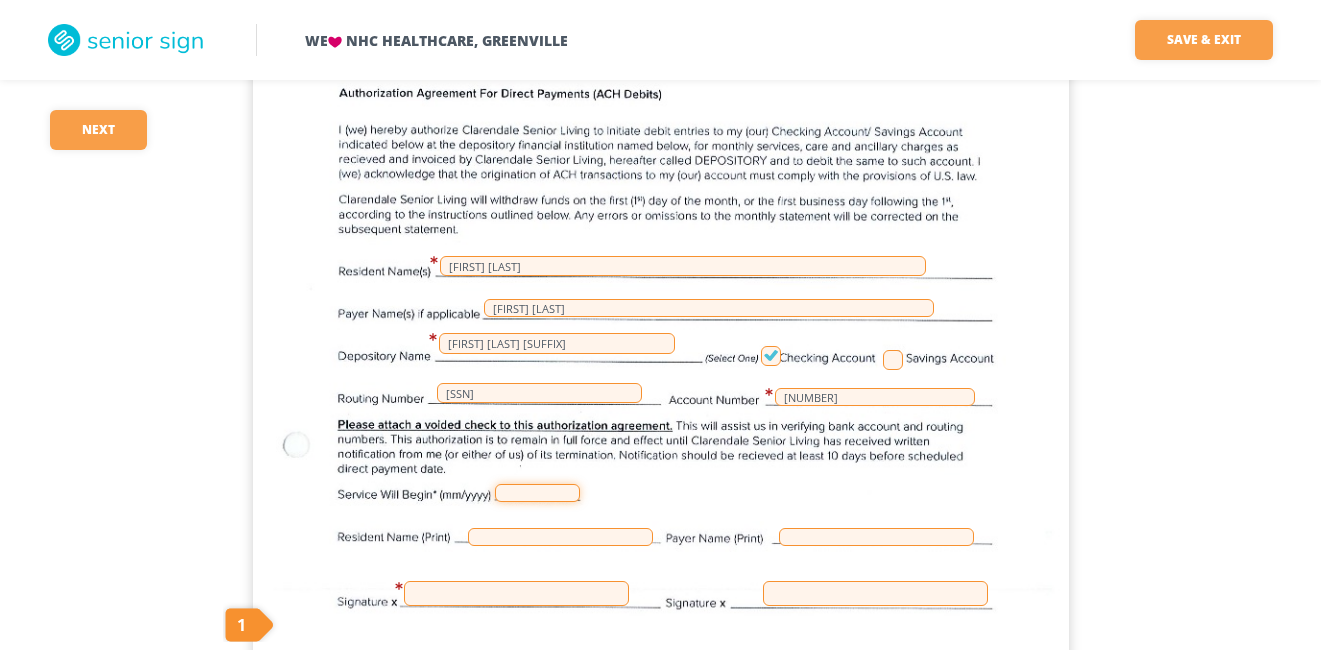 click at bounding box center (537, 493) 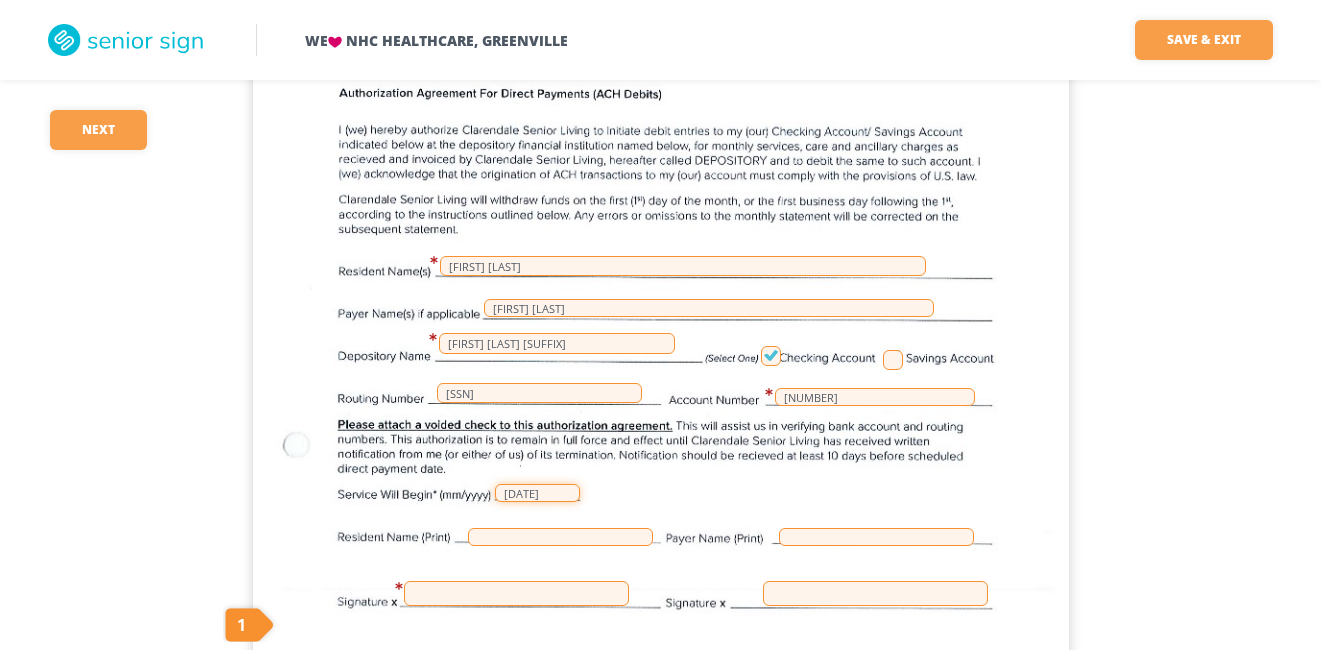 type on "[DATE]" 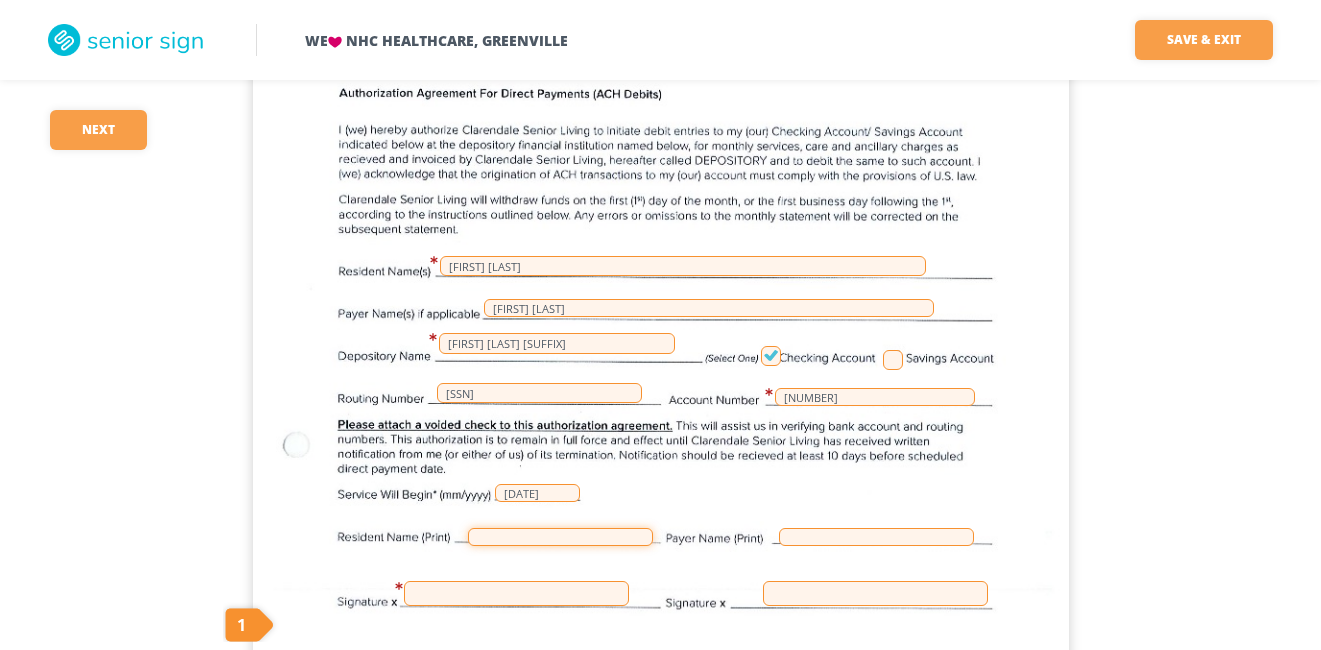 click at bounding box center (560, 537) 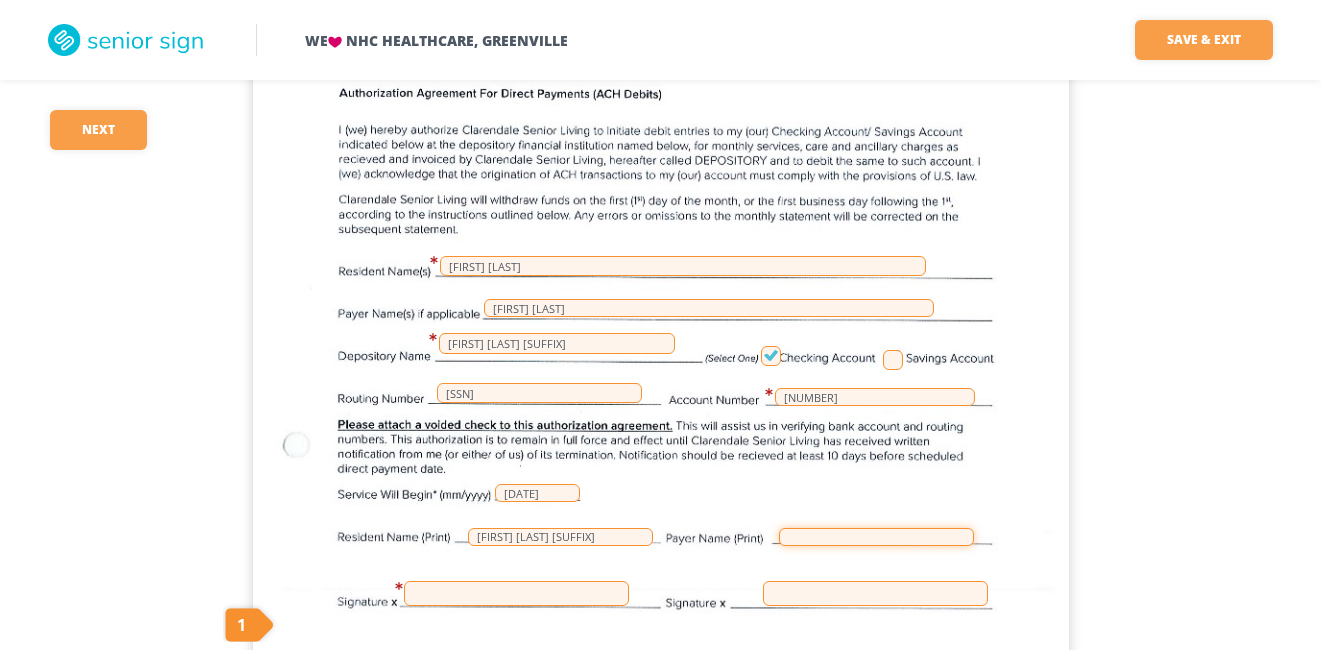 click at bounding box center (876, 537) 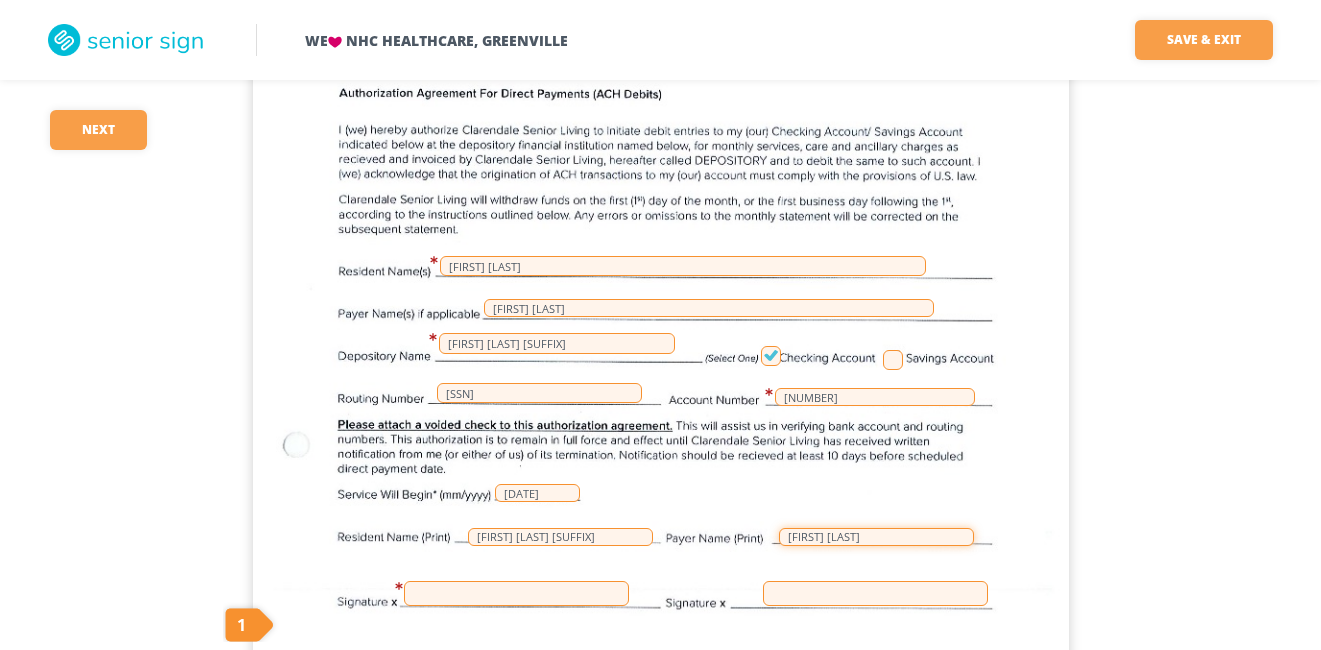 type on "[FIRST] [LAST]" 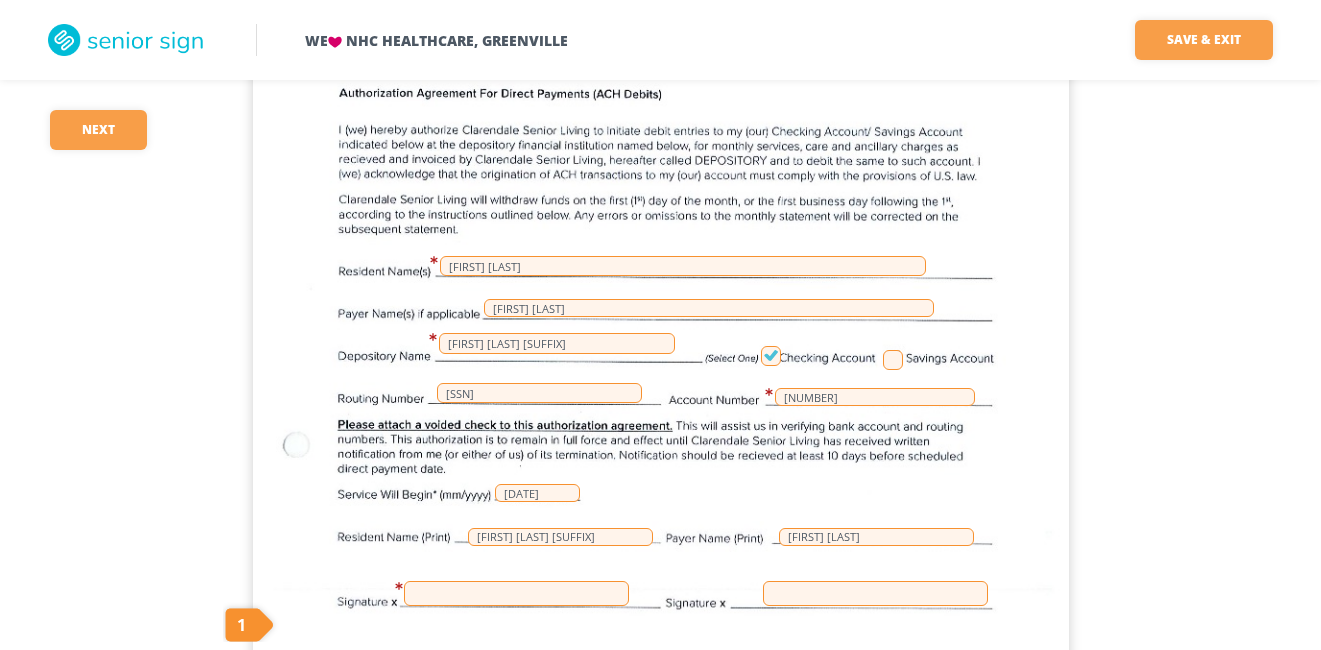 click at bounding box center (516, 593) 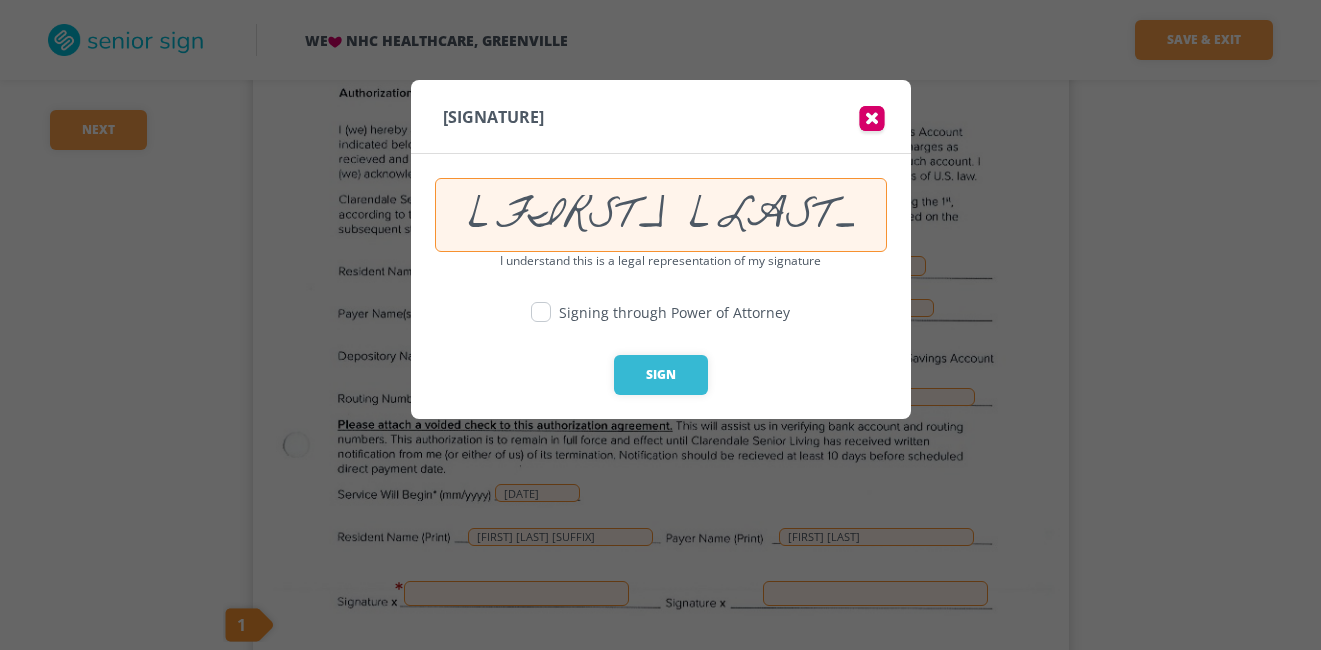 click at bounding box center (541, 312) 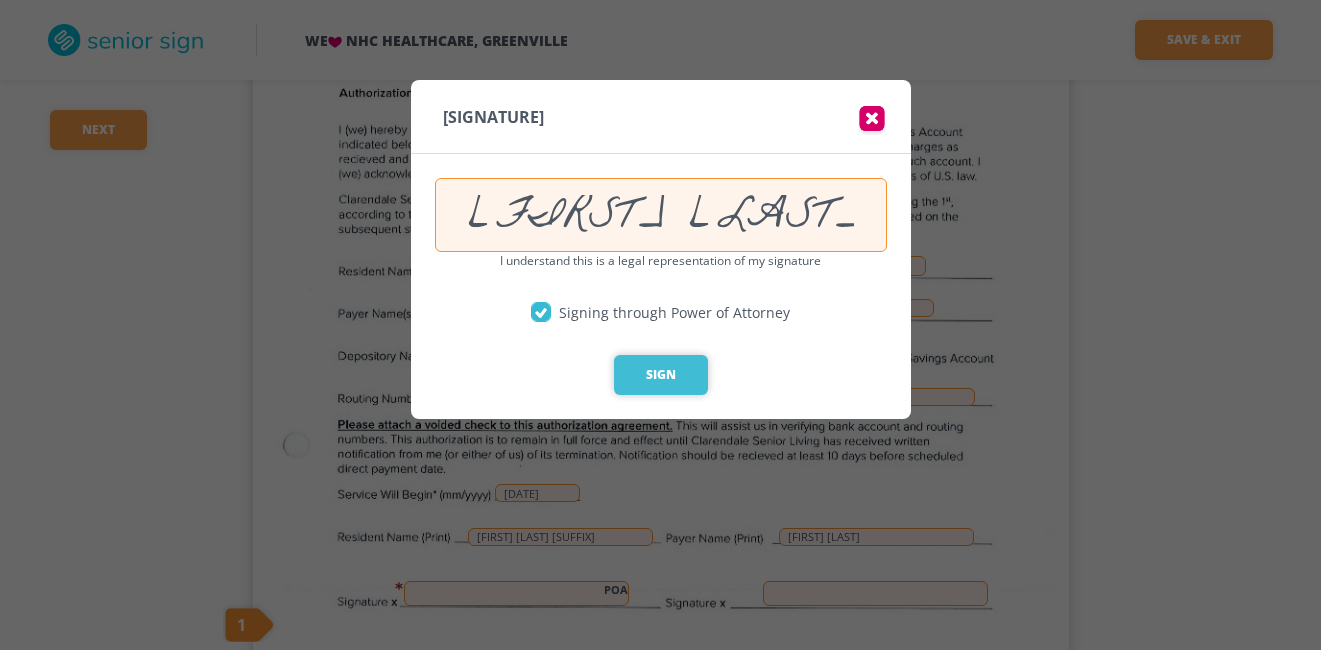 click on "Sign" at bounding box center (661, 375) 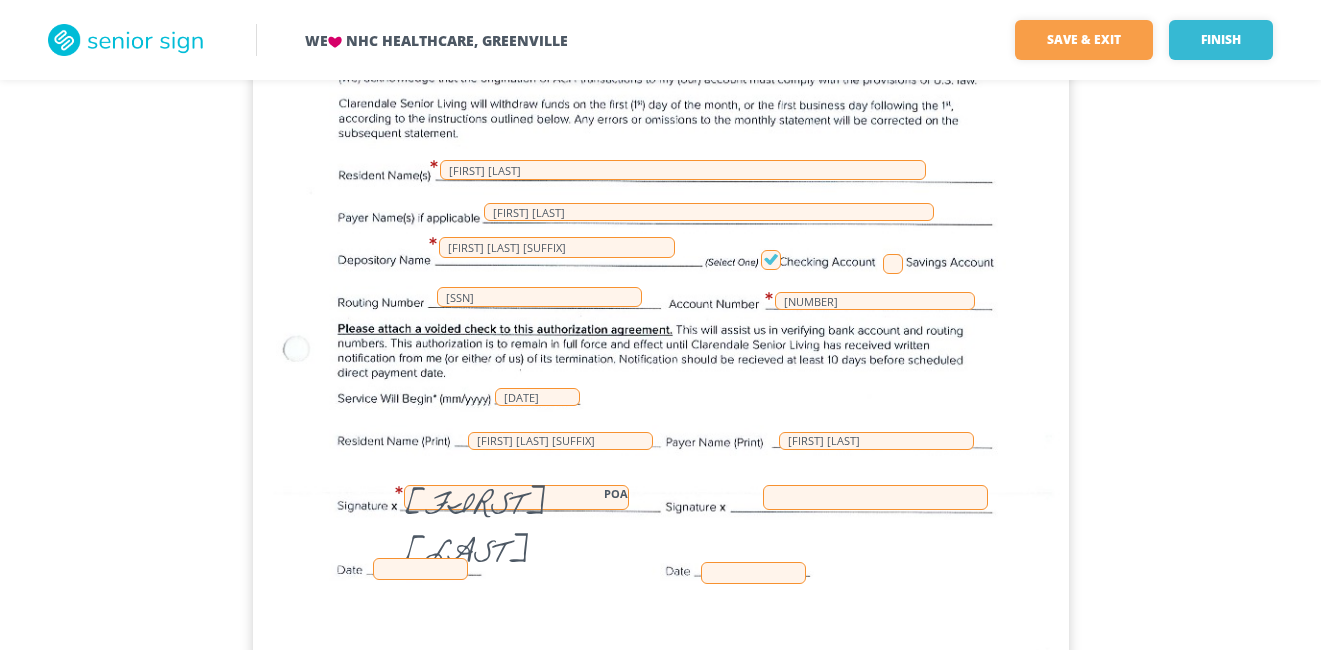 scroll, scrollTop: 329, scrollLeft: 0, axis: vertical 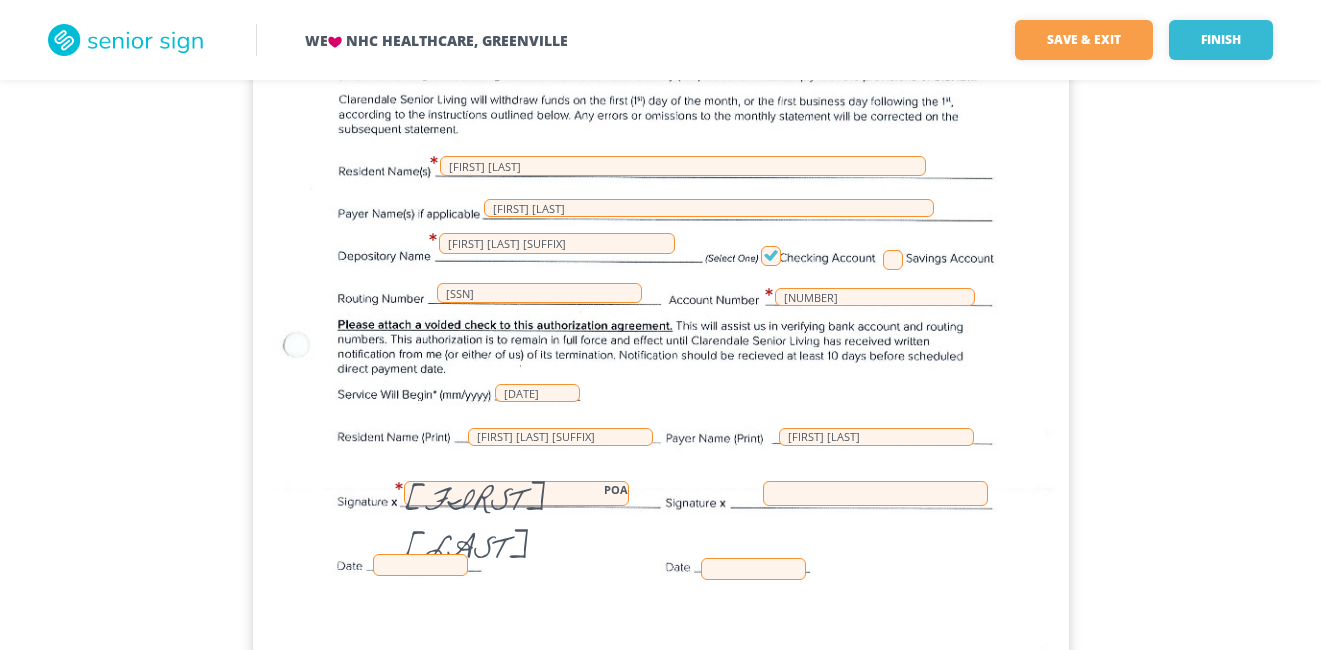 click at bounding box center (420, 565) 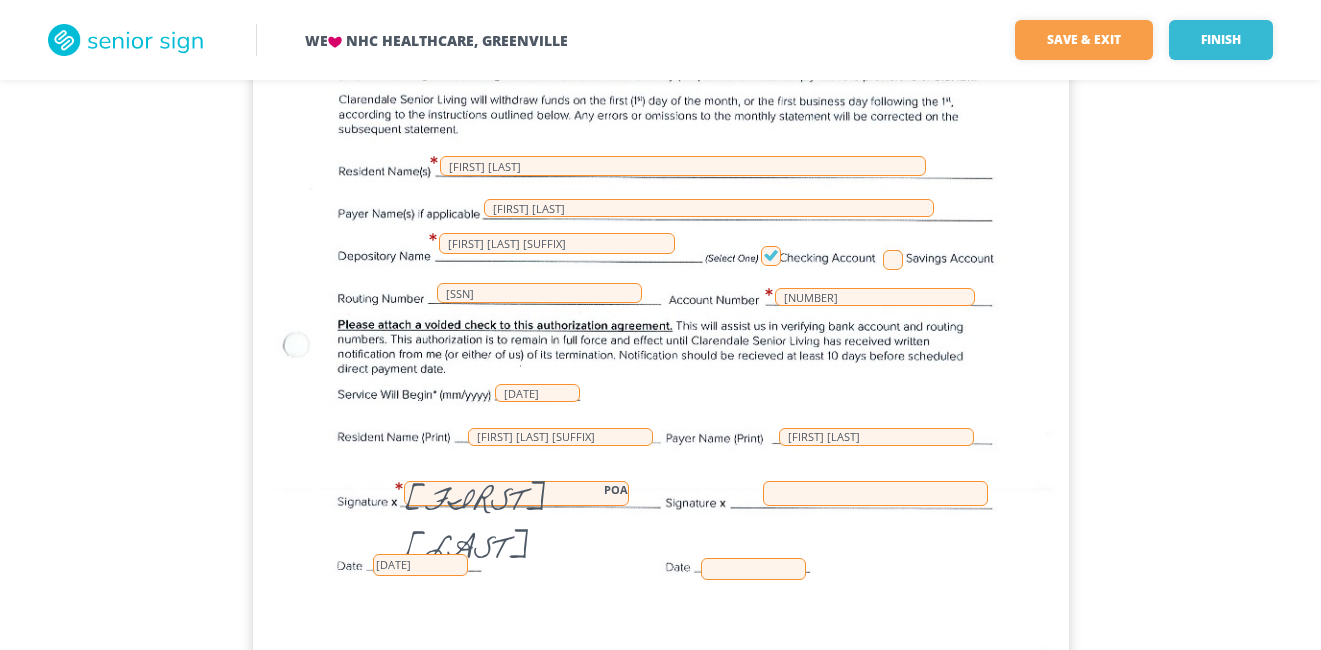 click at bounding box center (875, 493) 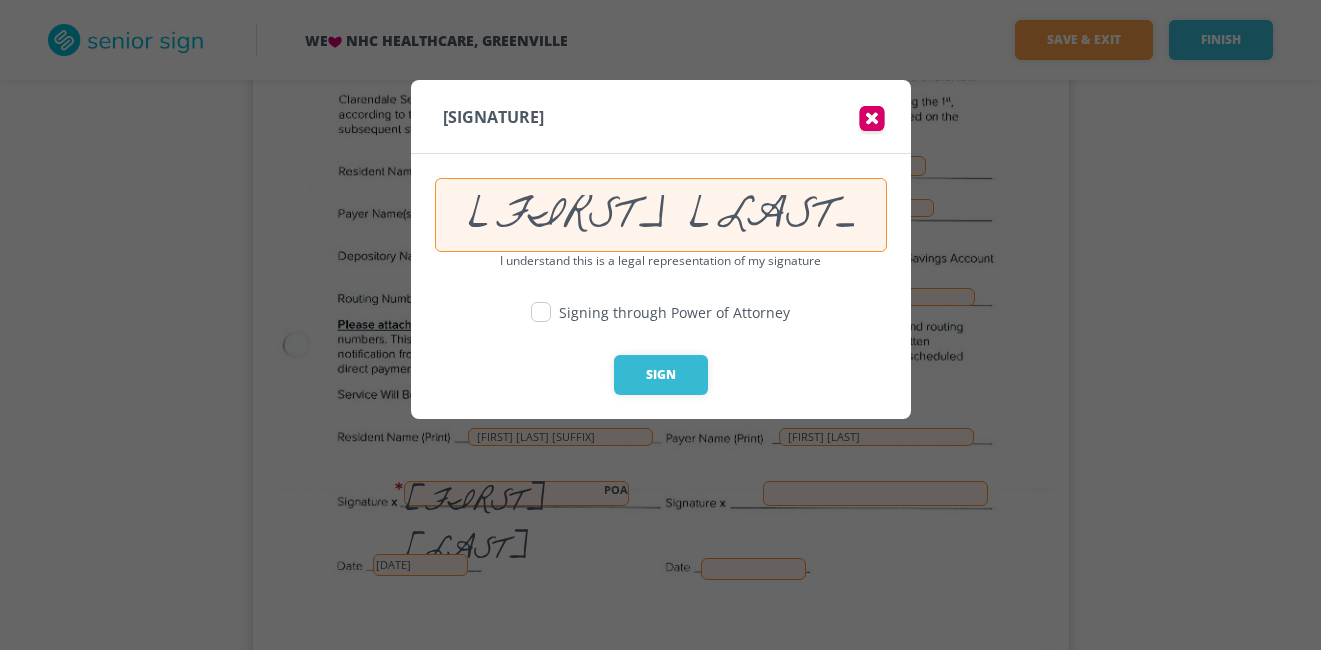 drag, startPoint x: 812, startPoint y: 215, endPoint x: 501, endPoint y: 212, distance: 311.01447 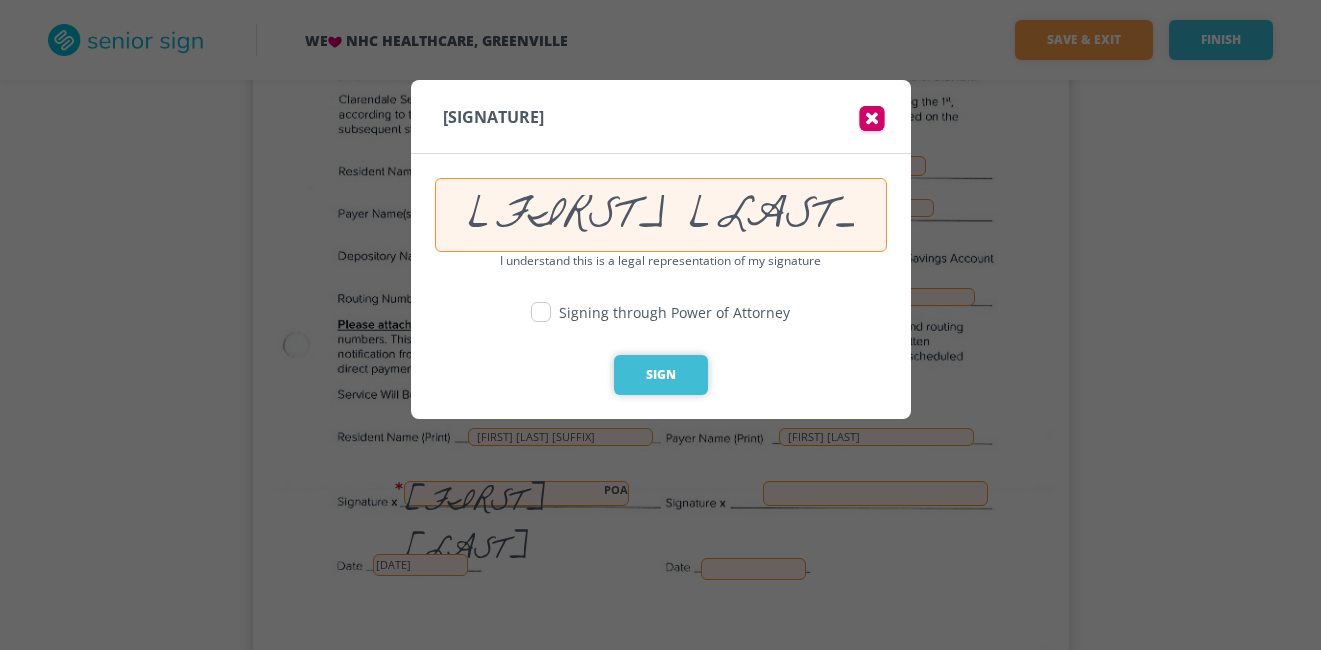 type on "[FIRST] [LAST]" 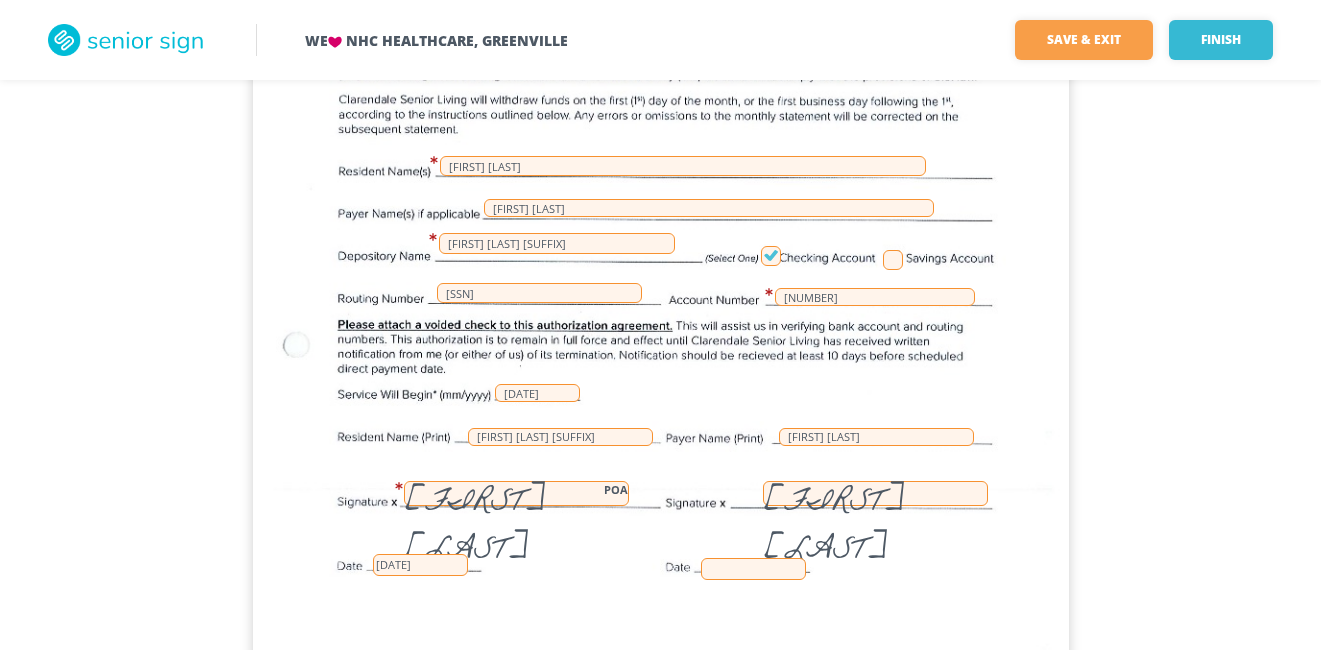 click at bounding box center [753, 569] 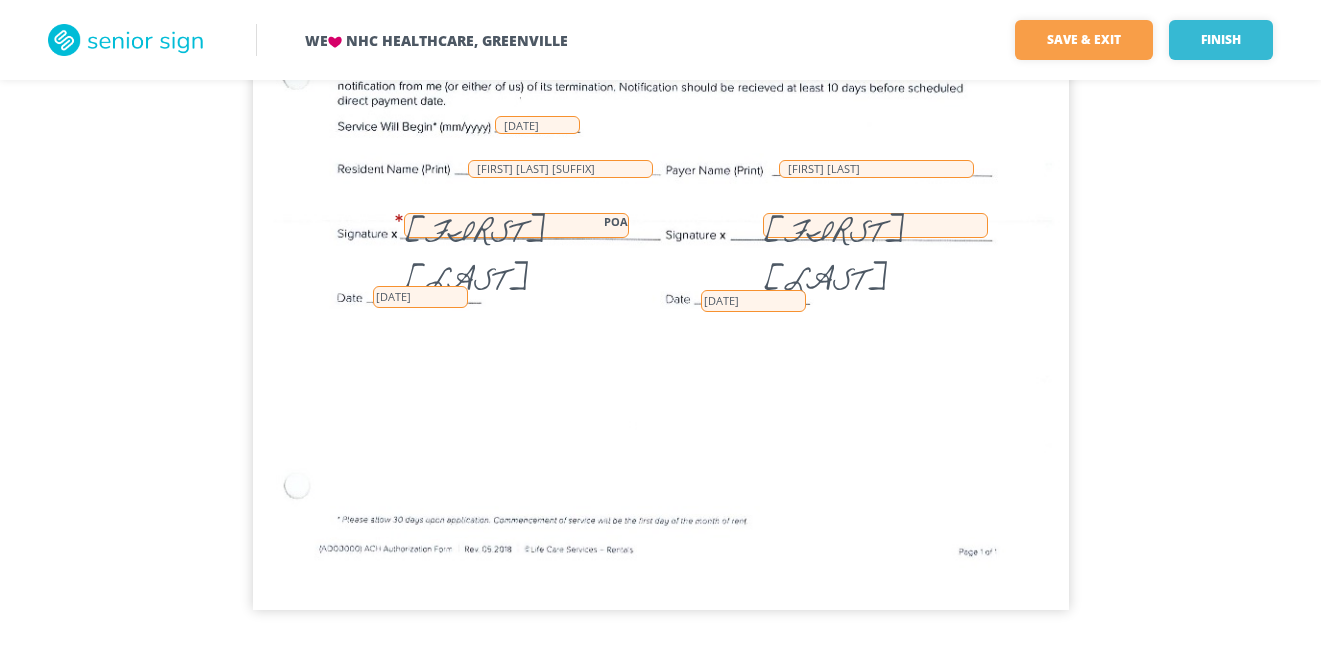 scroll, scrollTop: 612, scrollLeft: 0, axis: vertical 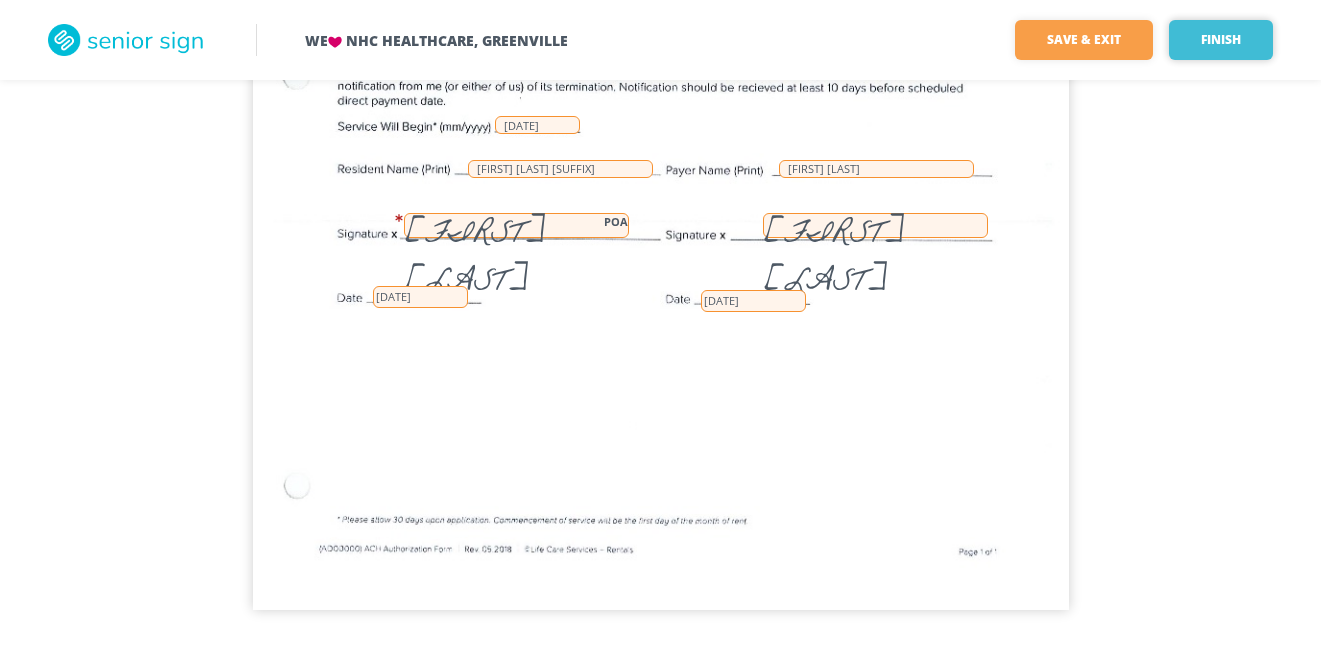 click on "Finish" at bounding box center [1221, 40] 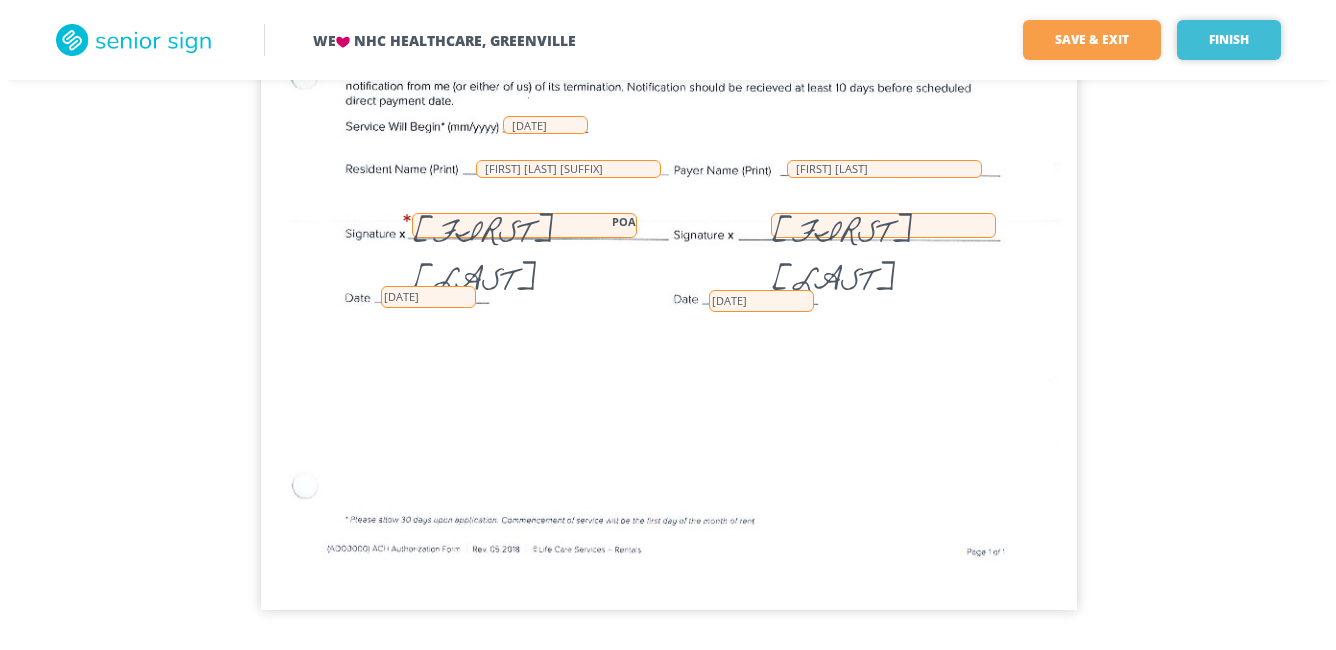 scroll, scrollTop: 0, scrollLeft: 0, axis: both 